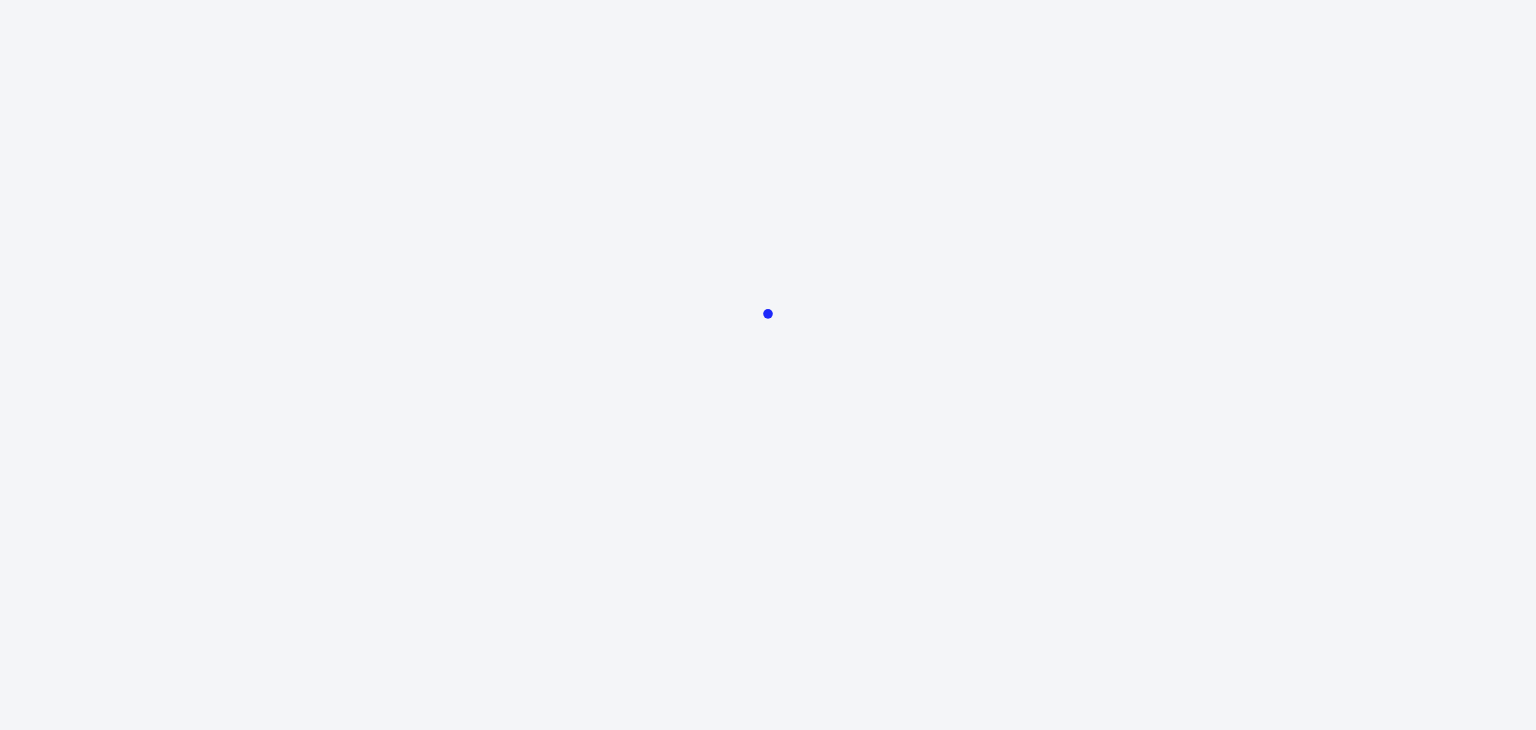 scroll, scrollTop: 0, scrollLeft: 0, axis: both 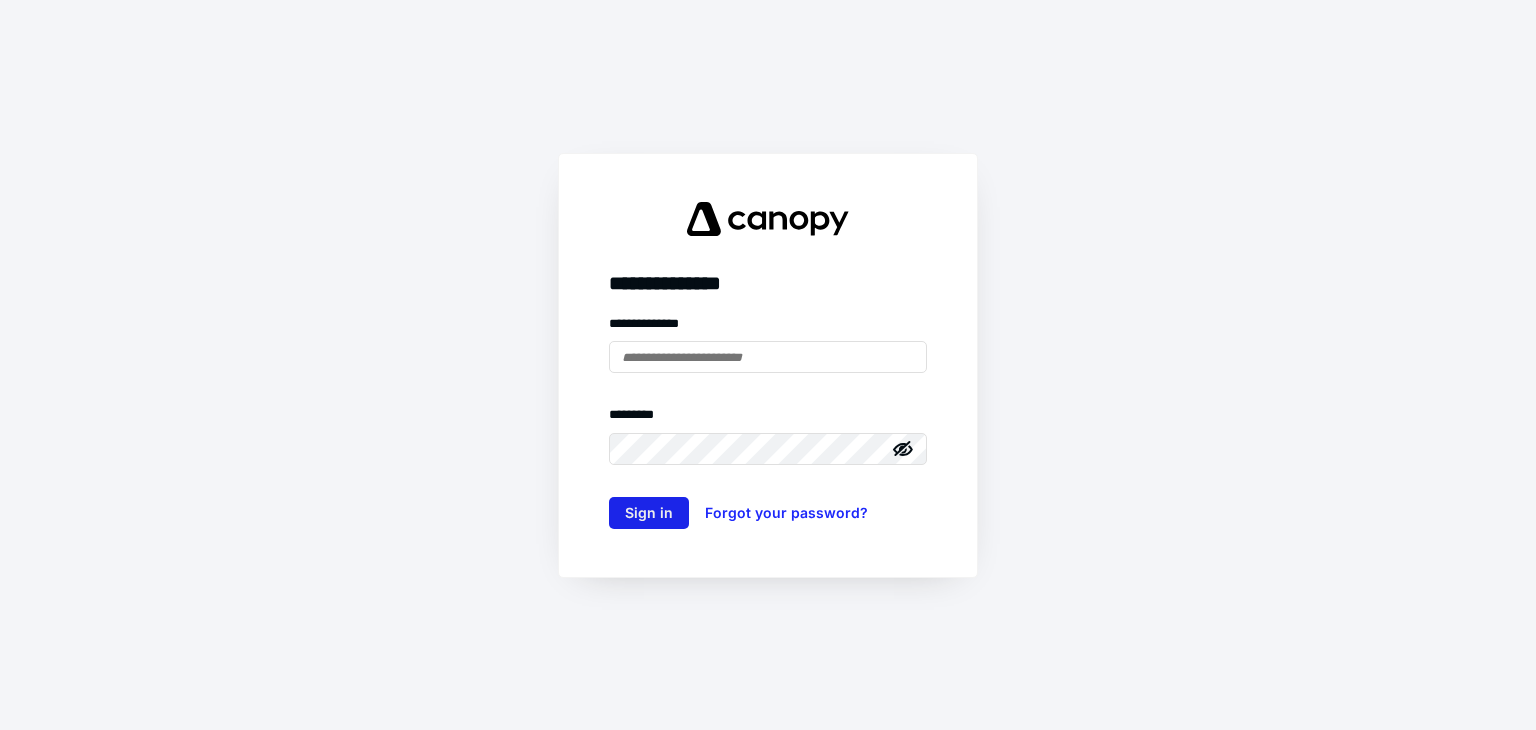 type on "**********" 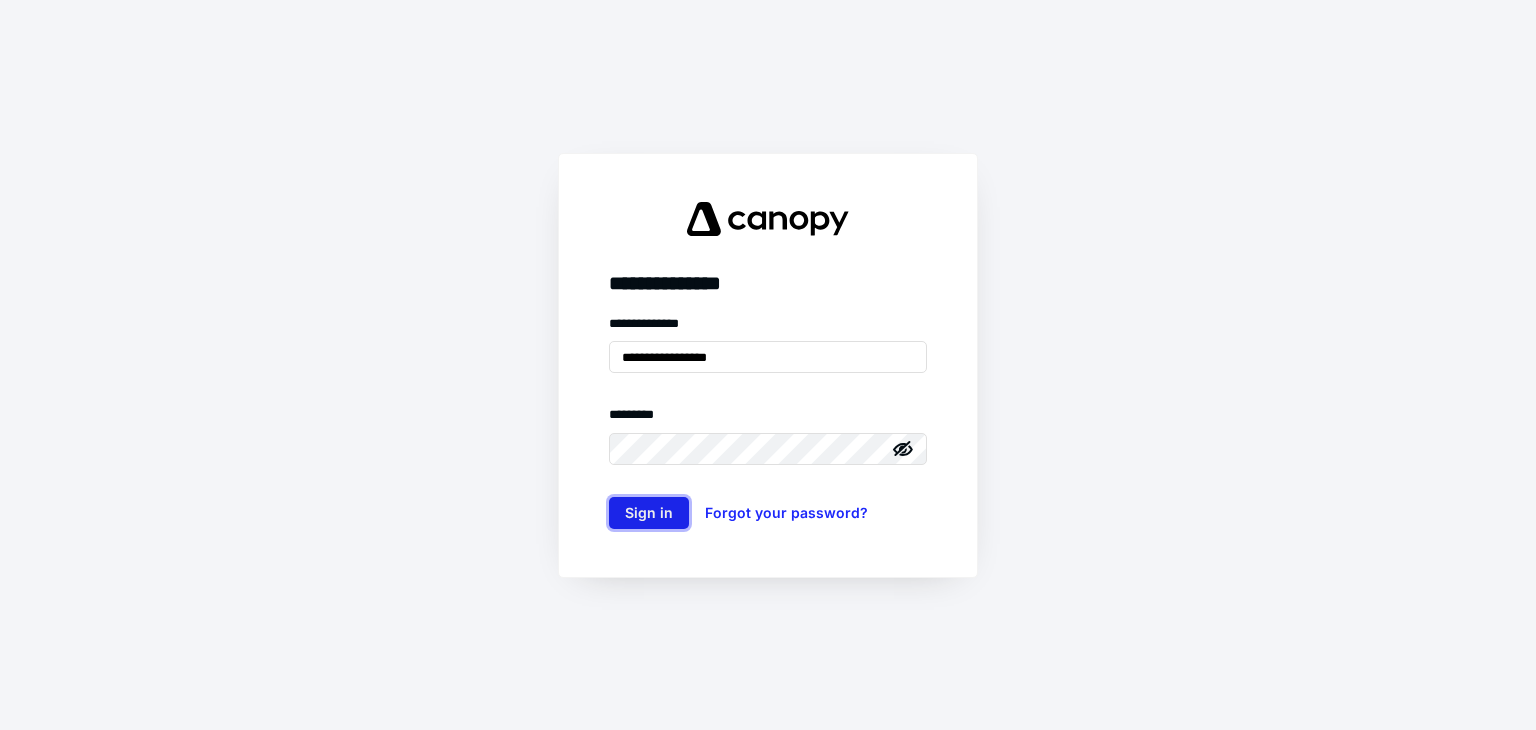 click on "Sign in" at bounding box center [649, 513] 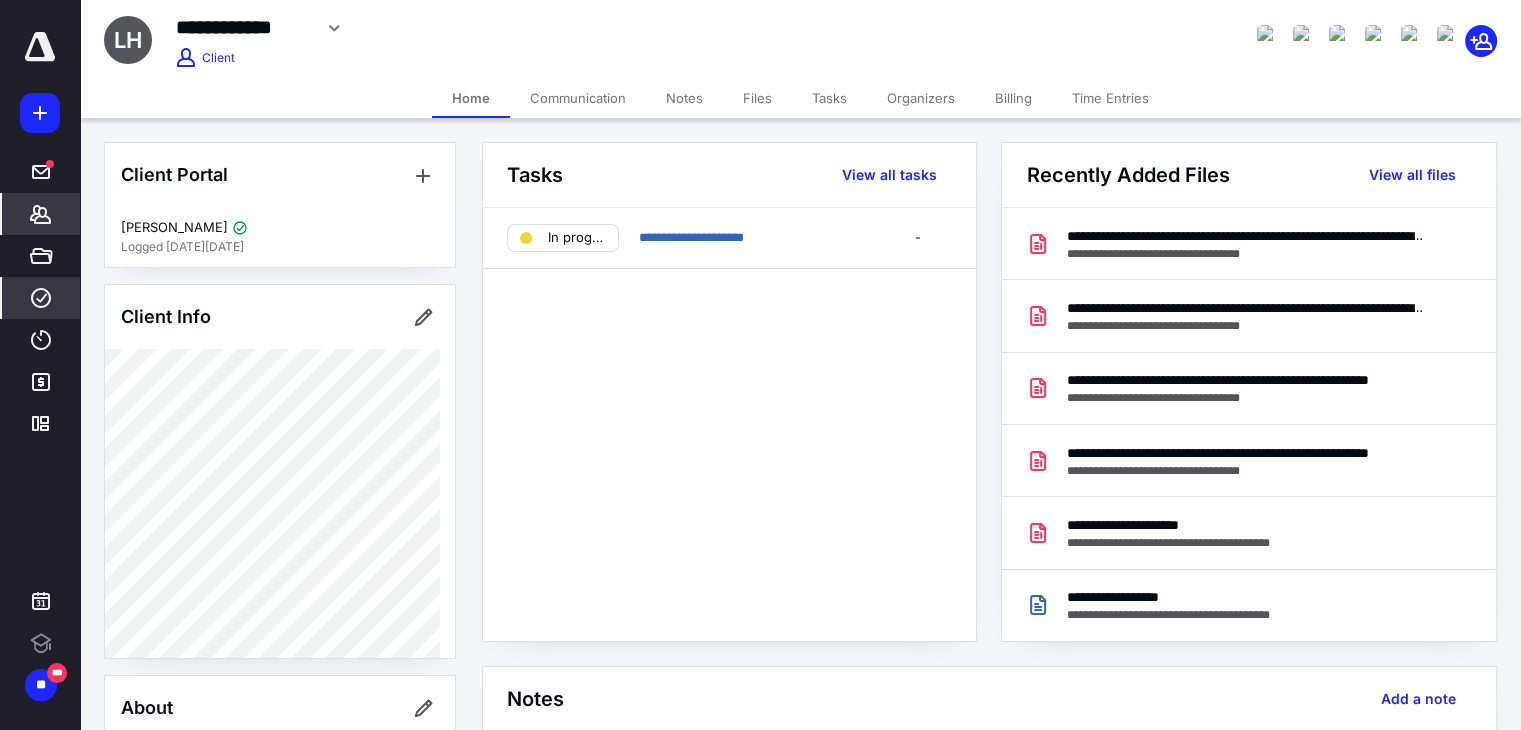 click 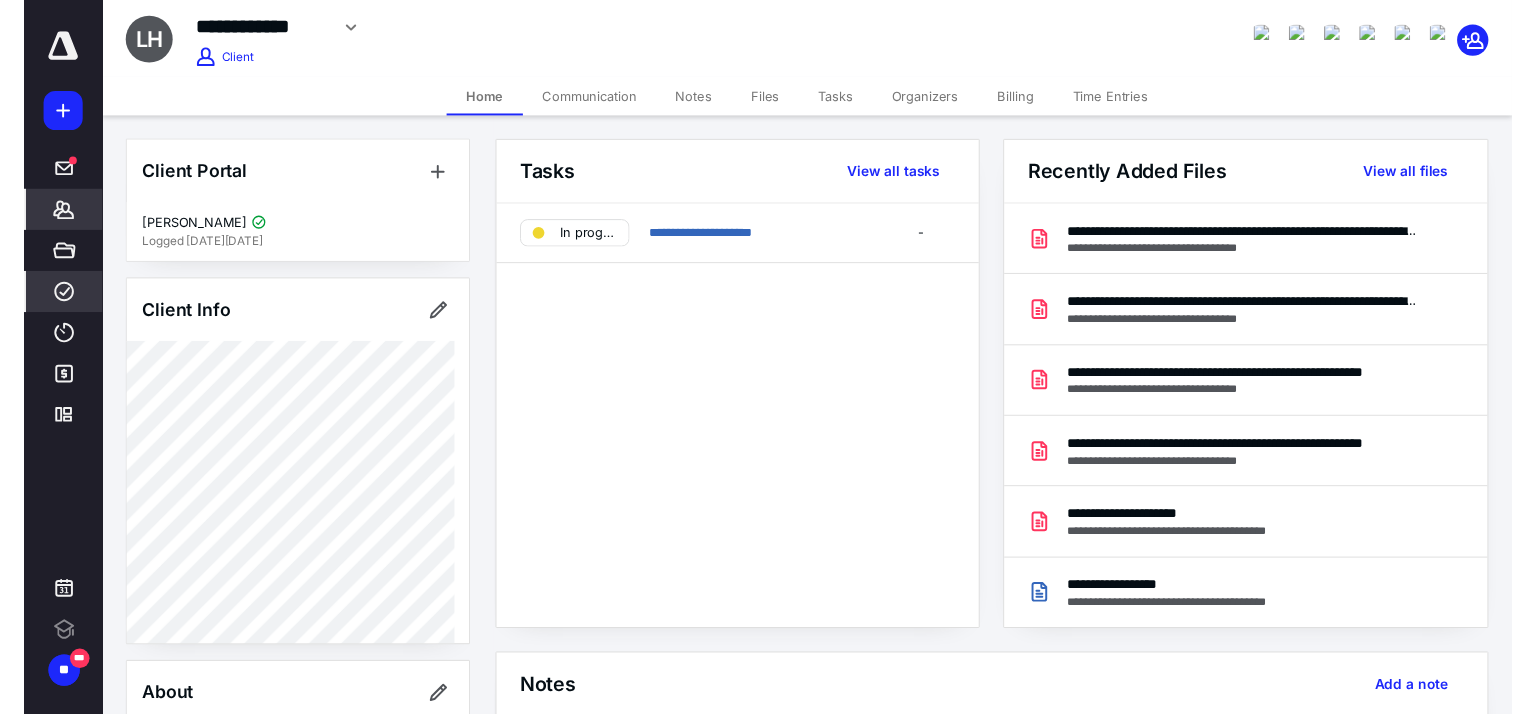 scroll, scrollTop: 0, scrollLeft: 0, axis: both 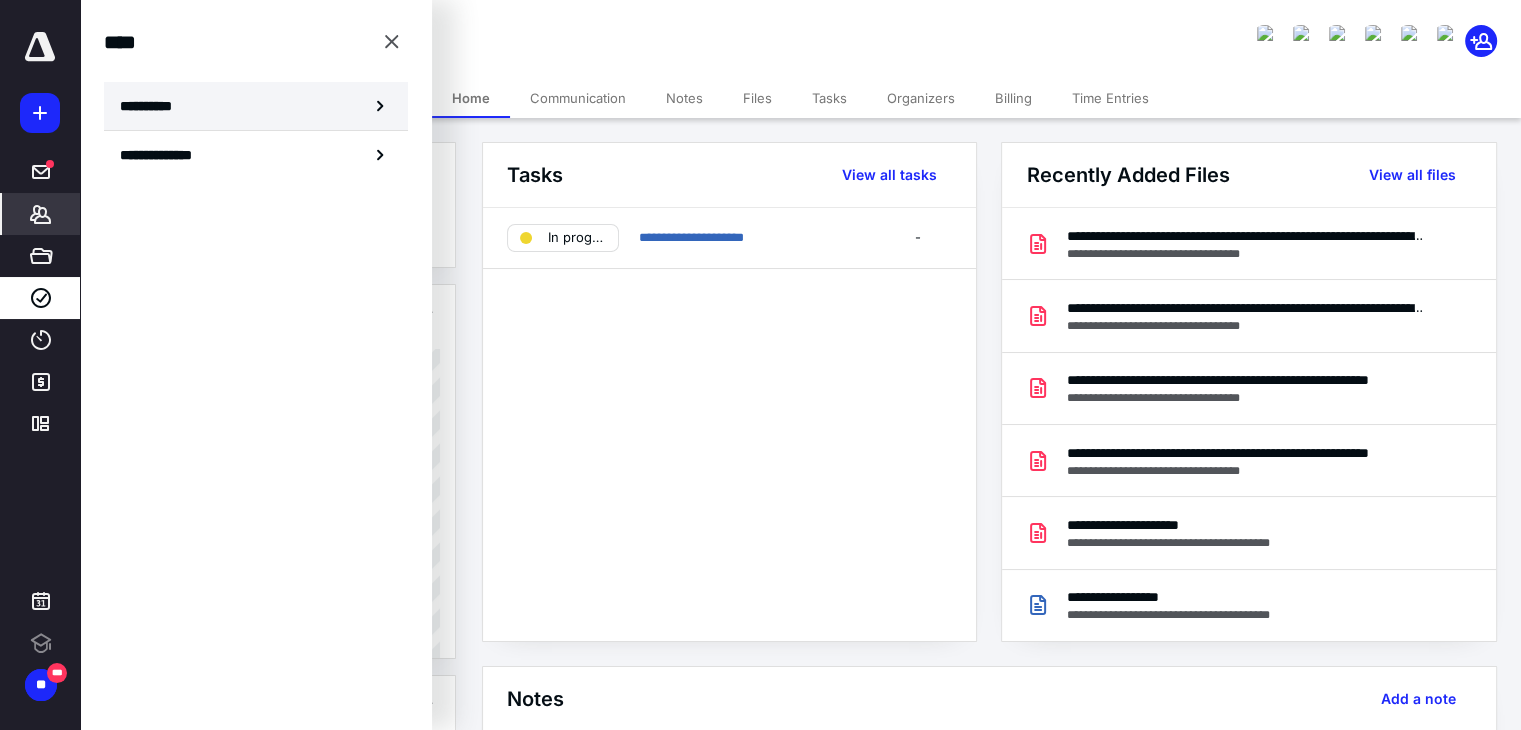 click on "**********" at bounding box center [153, 106] 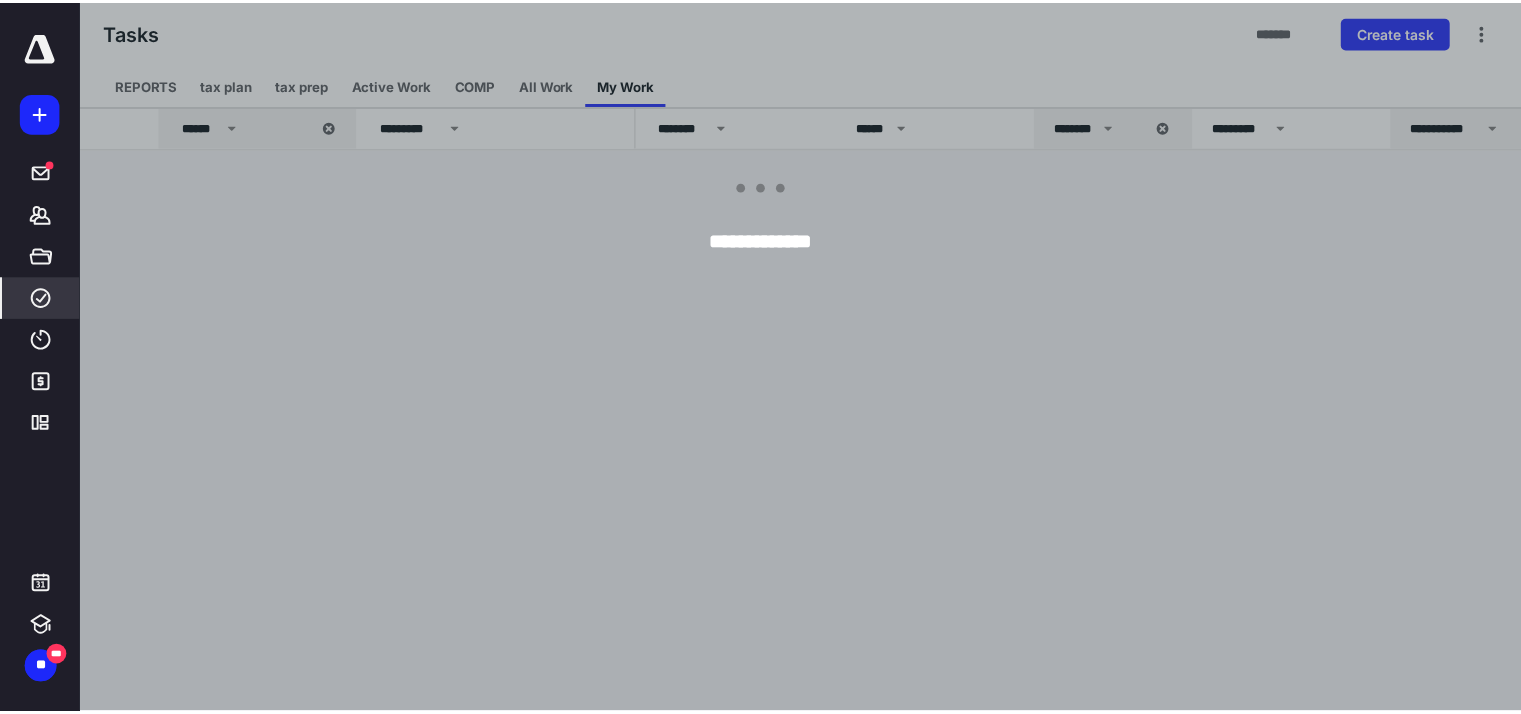 scroll, scrollTop: 0, scrollLeft: 0, axis: both 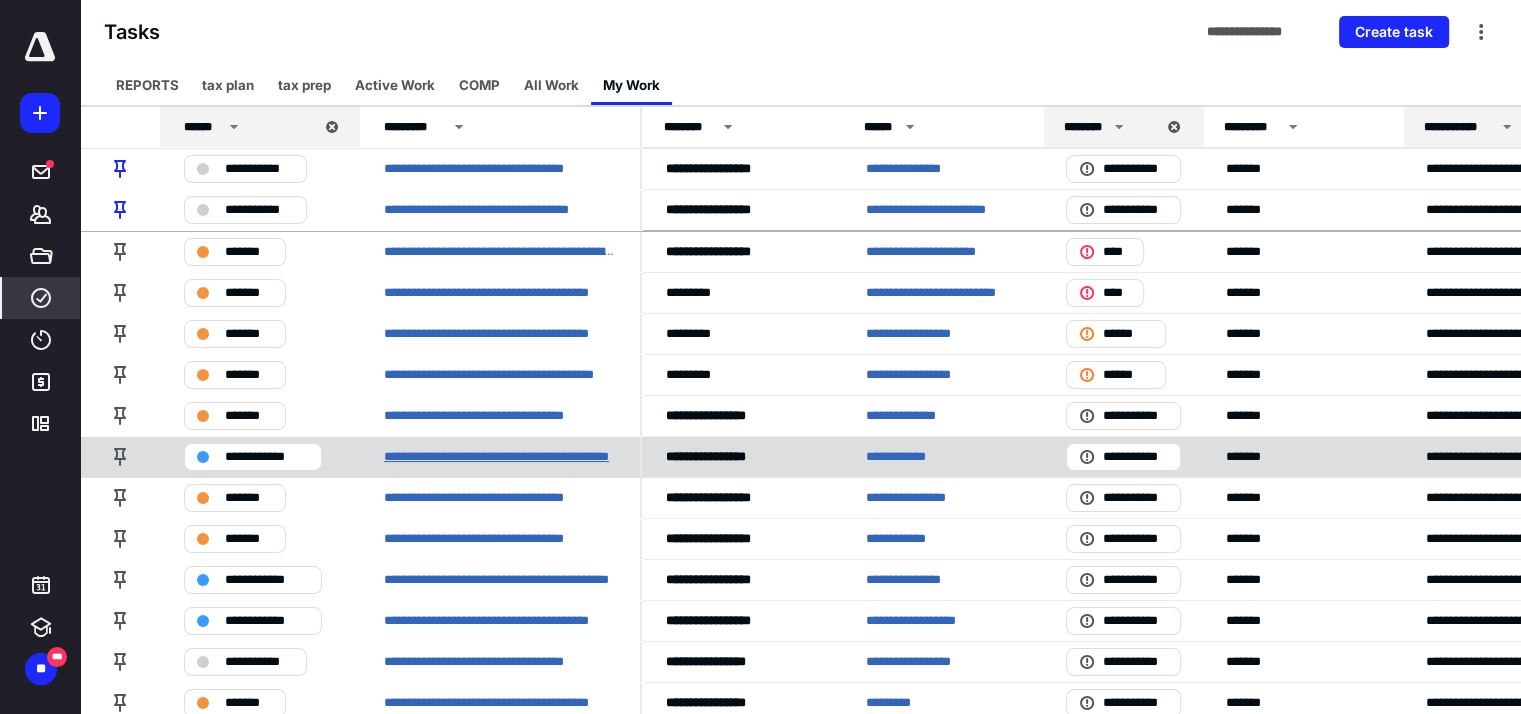 click on "**********" at bounding box center (500, 457) 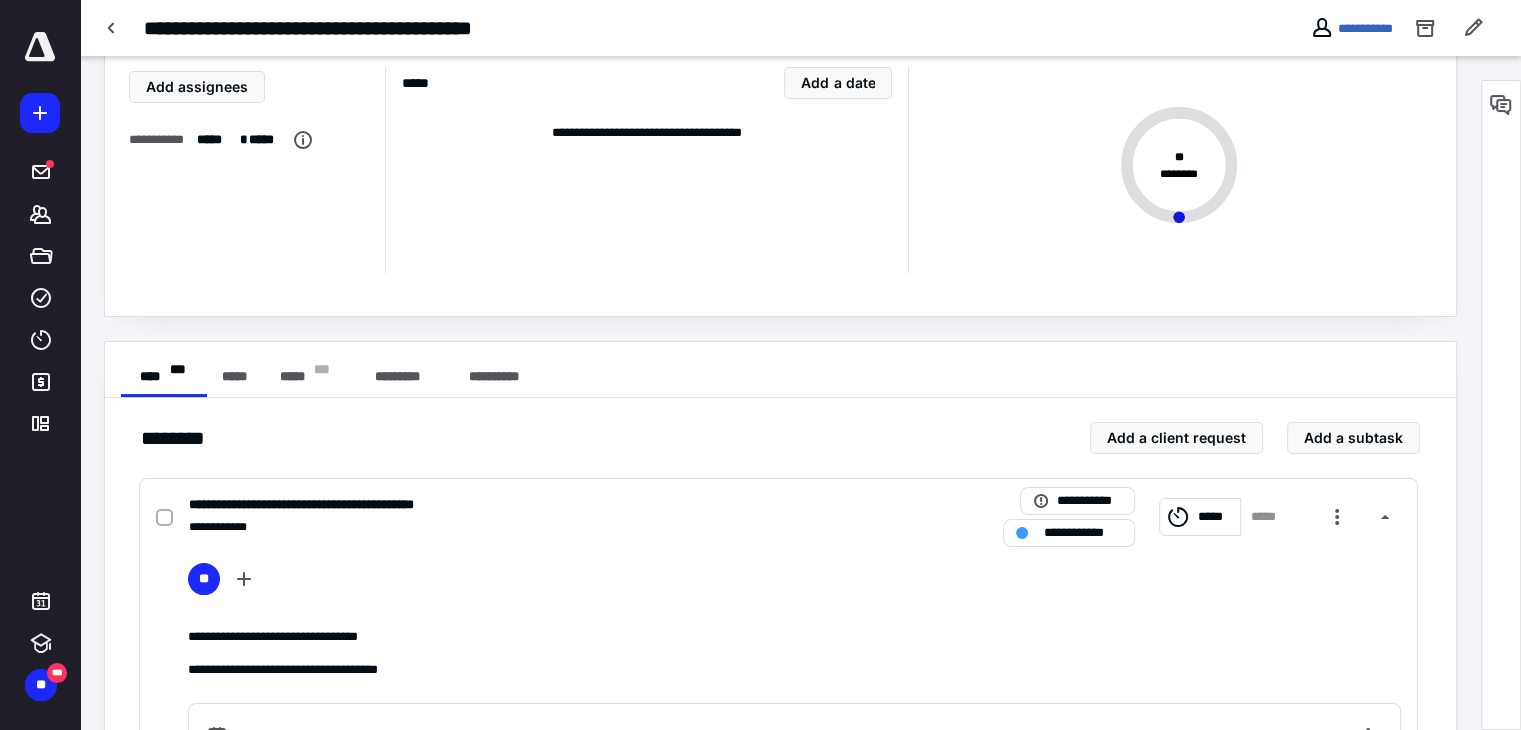scroll, scrollTop: 200, scrollLeft: 0, axis: vertical 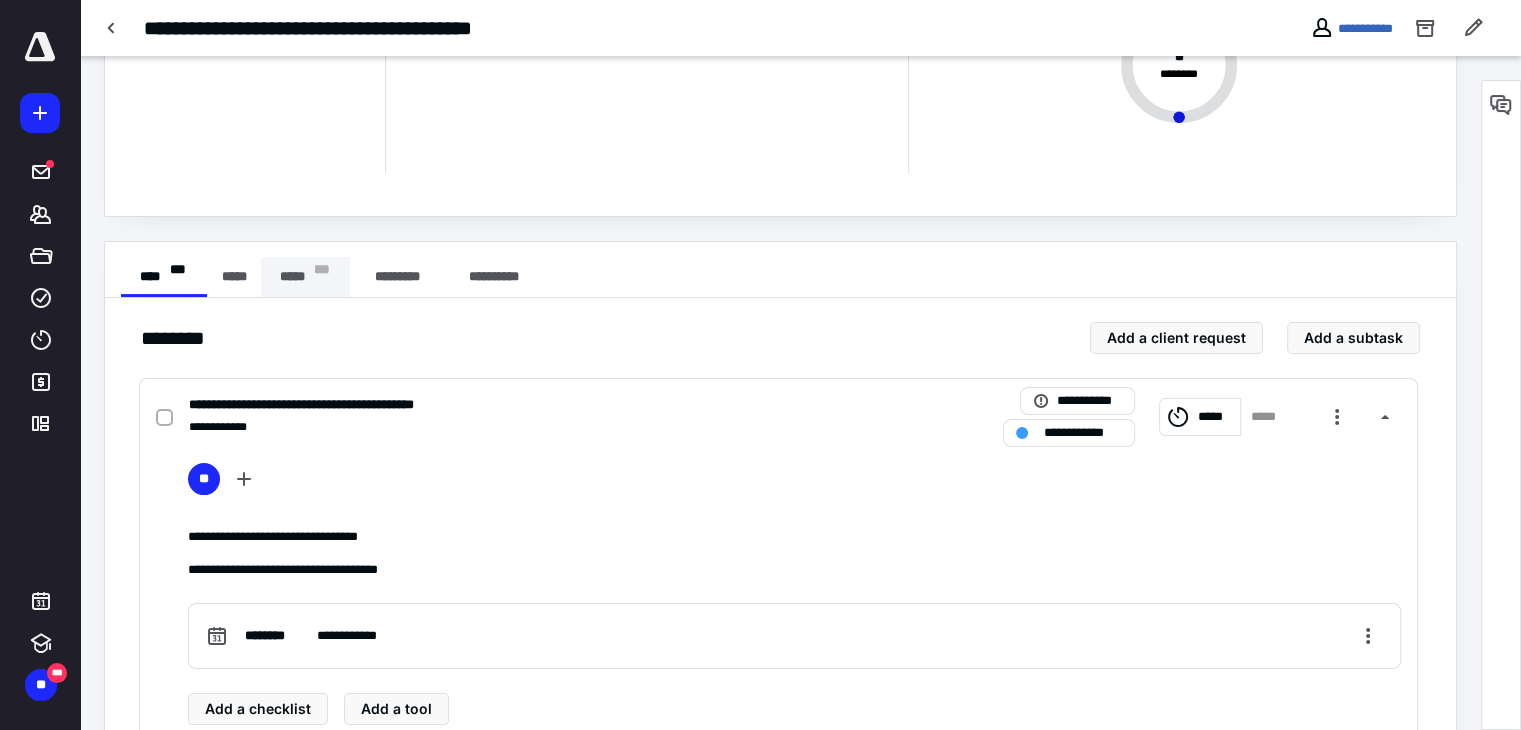 click on "* * *" at bounding box center (322, 277) 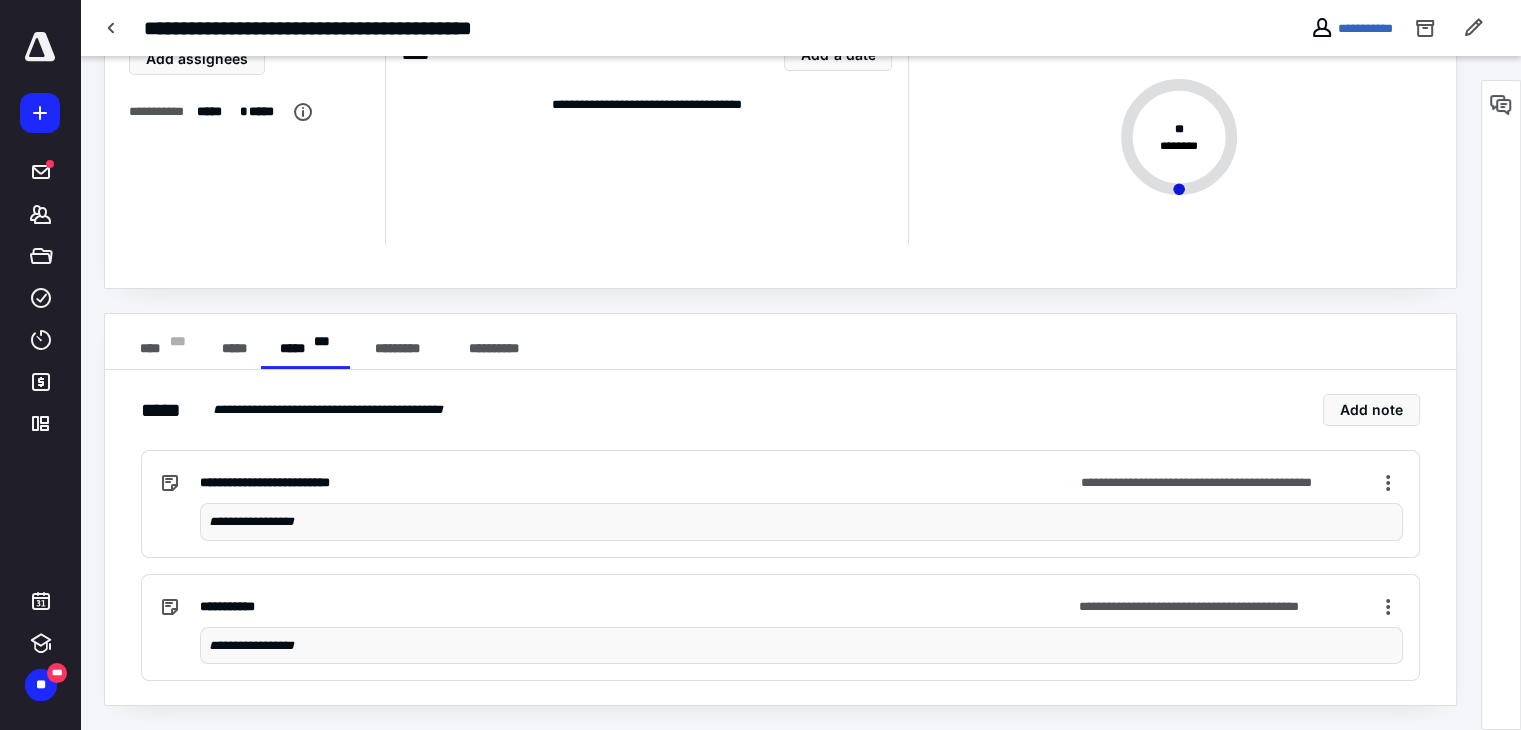 scroll, scrollTop: 126, scrollLeft: 0, axis: vertical 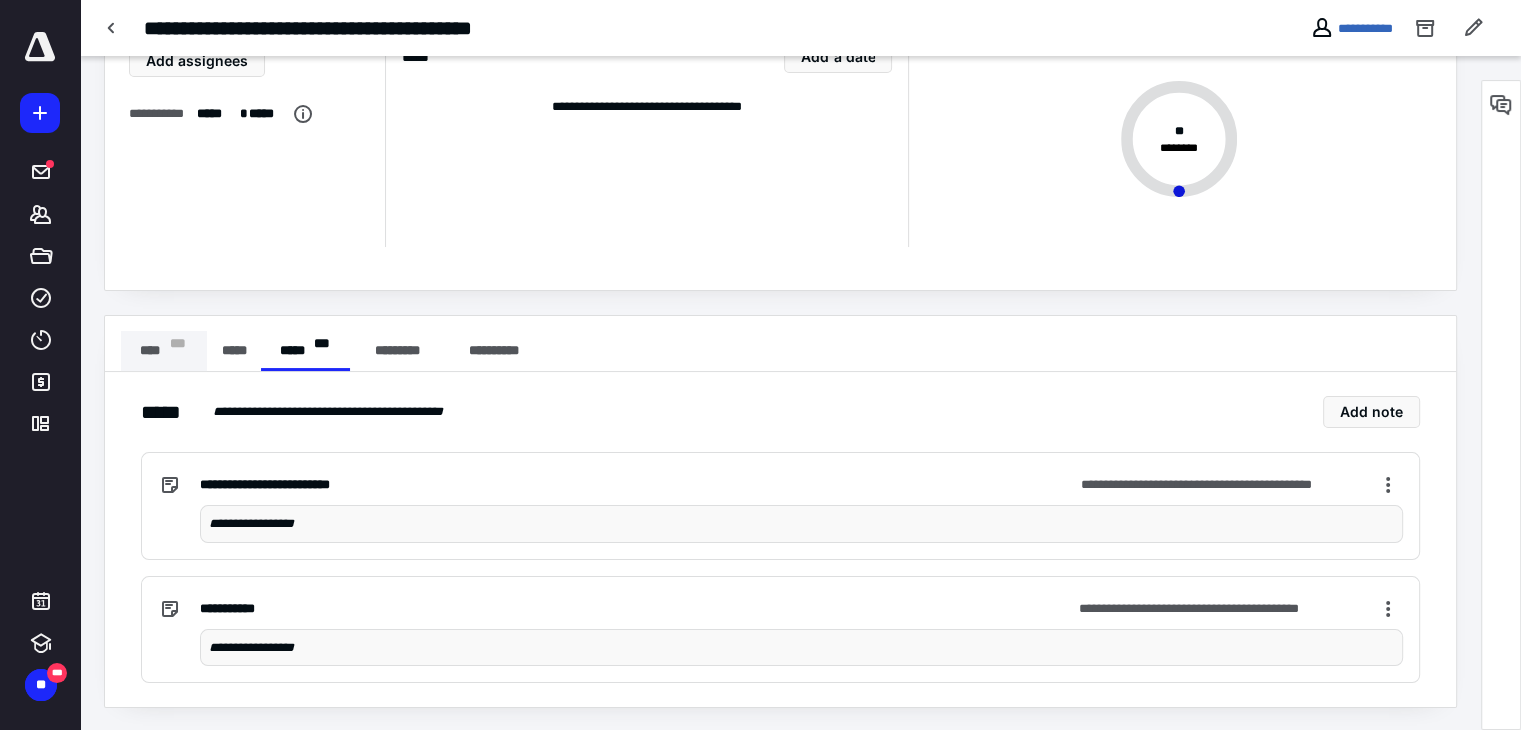 click on "**** * * *" at bounding box center (164, 351) 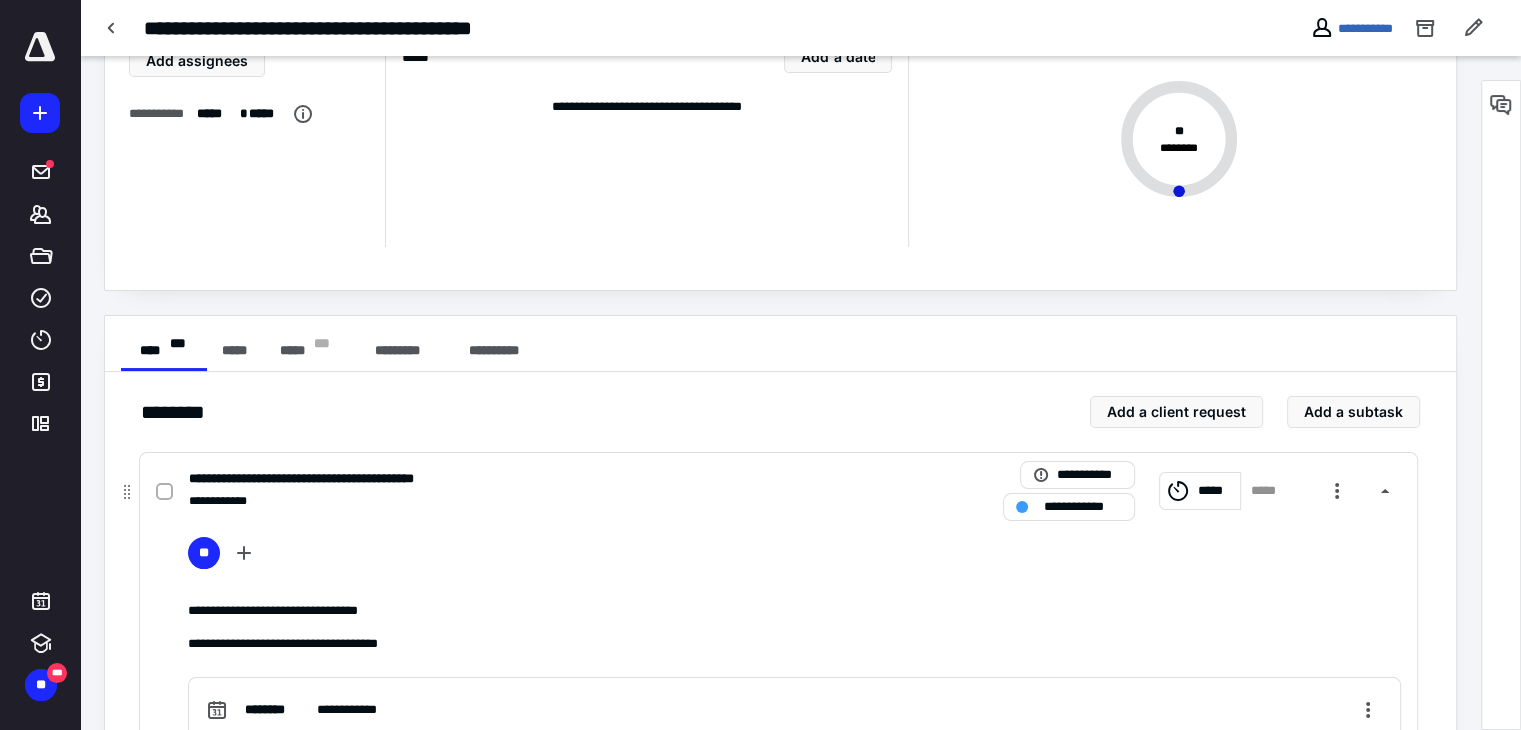 scroll, scrollTop: 326, scrollLeft: 0, axis: vertical 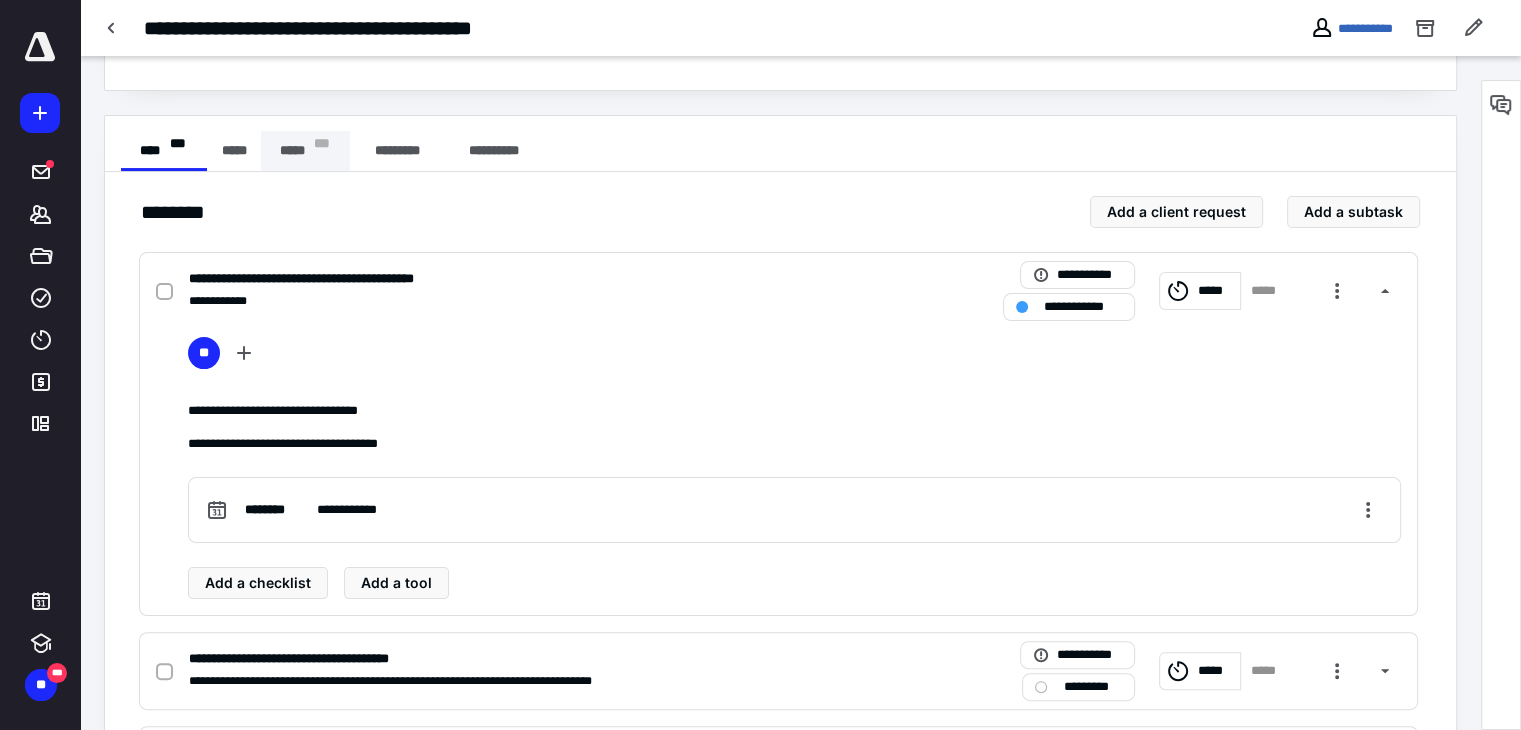 click on "***** * * *" at bounding box center [305, 151] 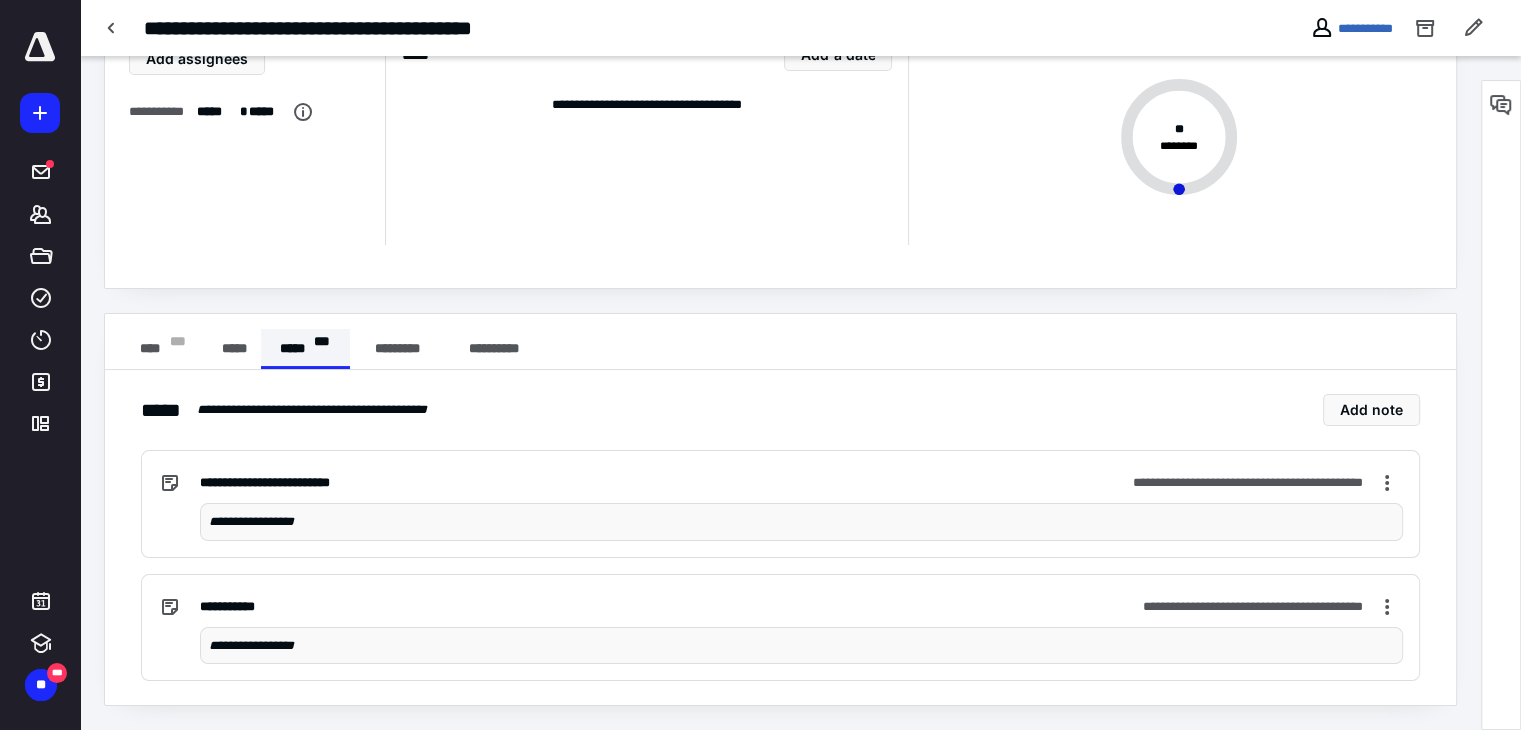 scroll, scrollTop: 126, scrollLeft: 0, axis: vertical 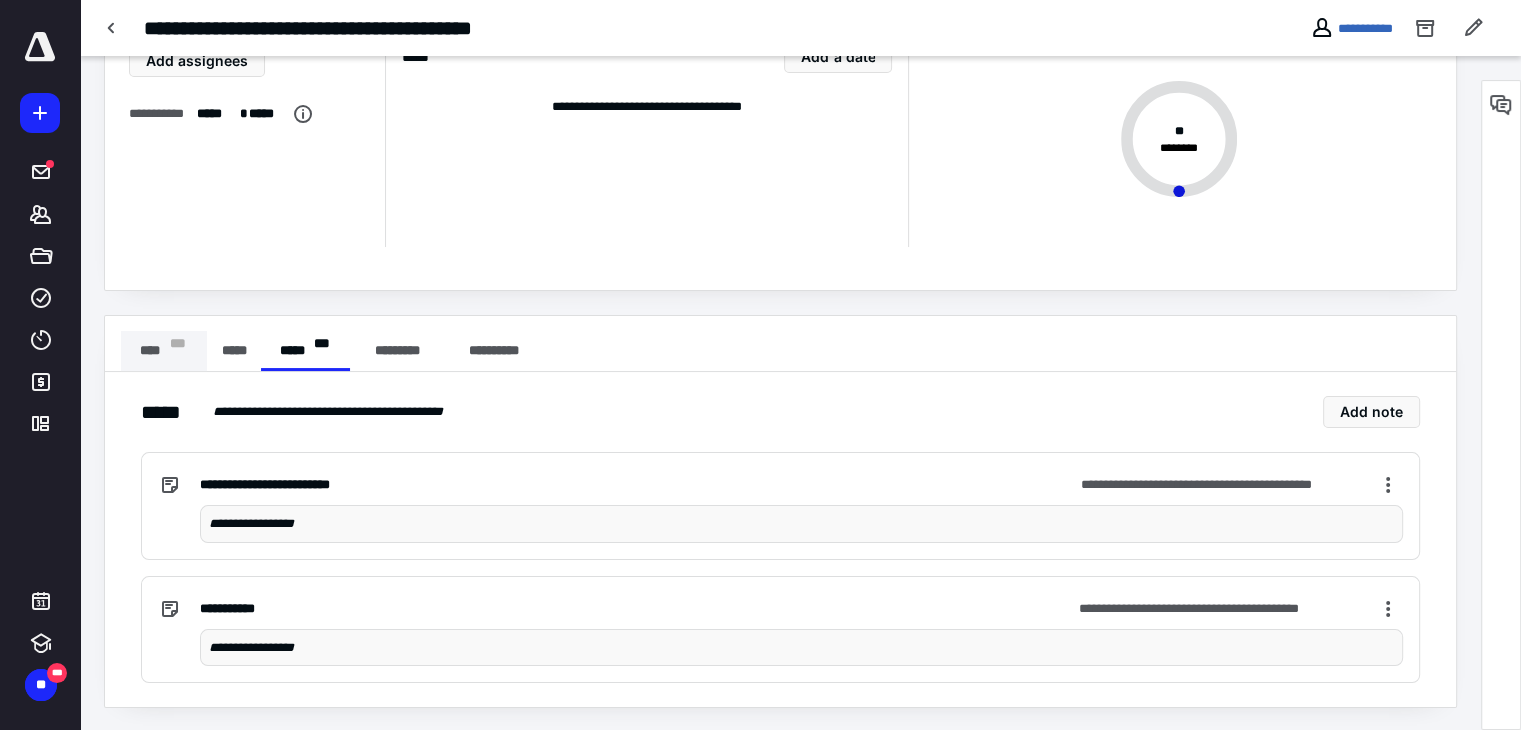 click on "* * *" at bounding box center [177, 351] 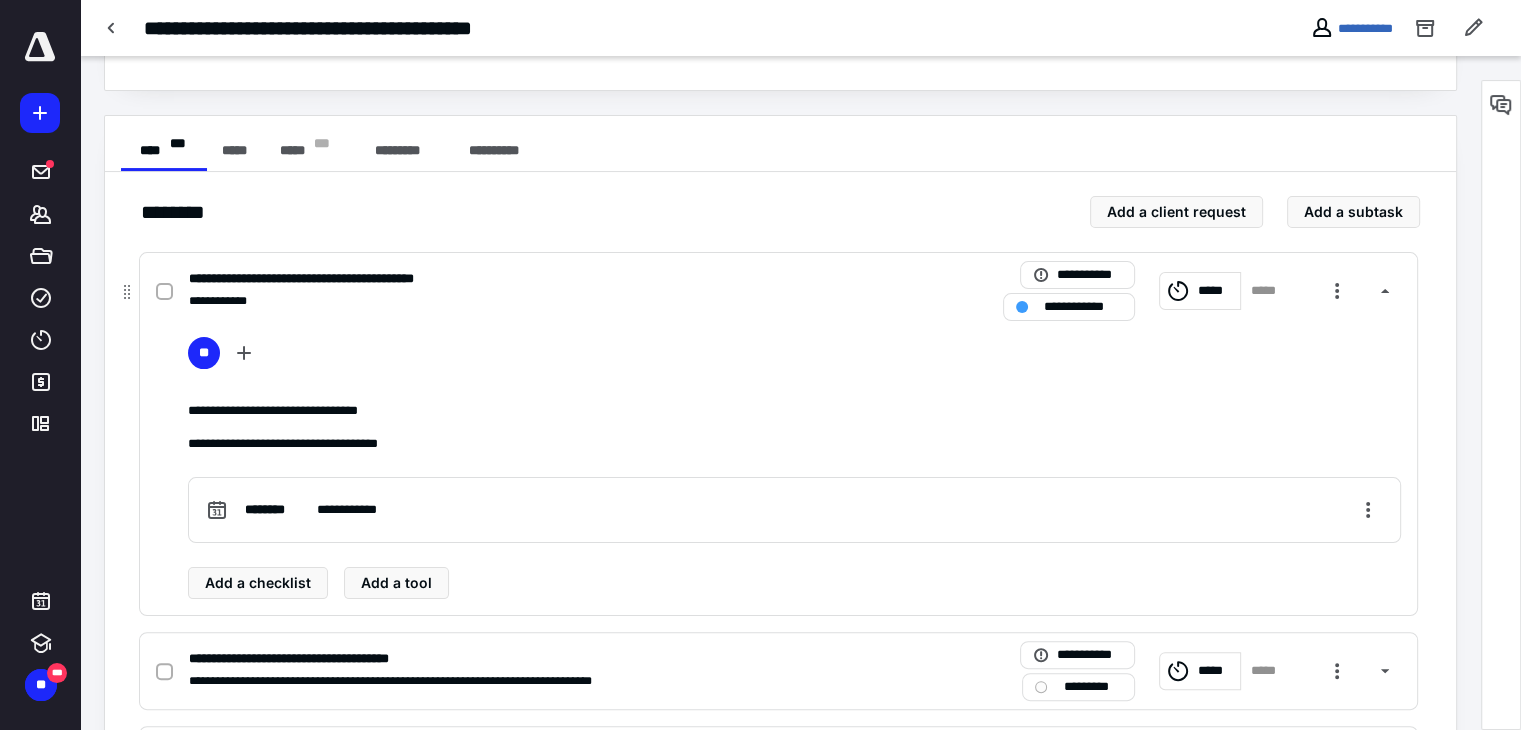 scroll, scrollTop: 426, scrollLeft: 0, axis: vertical 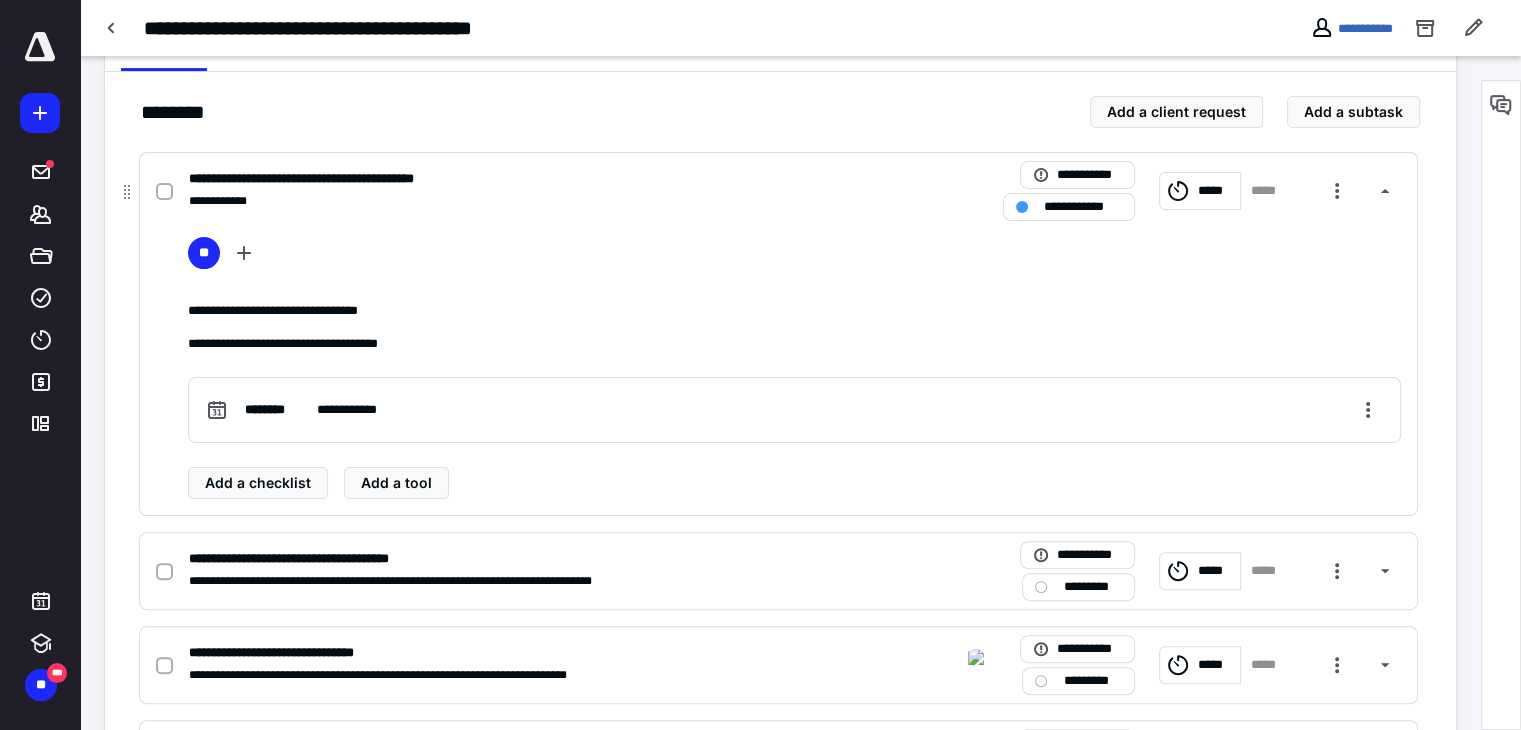 click on "**********" at bounding box center [516, 201] 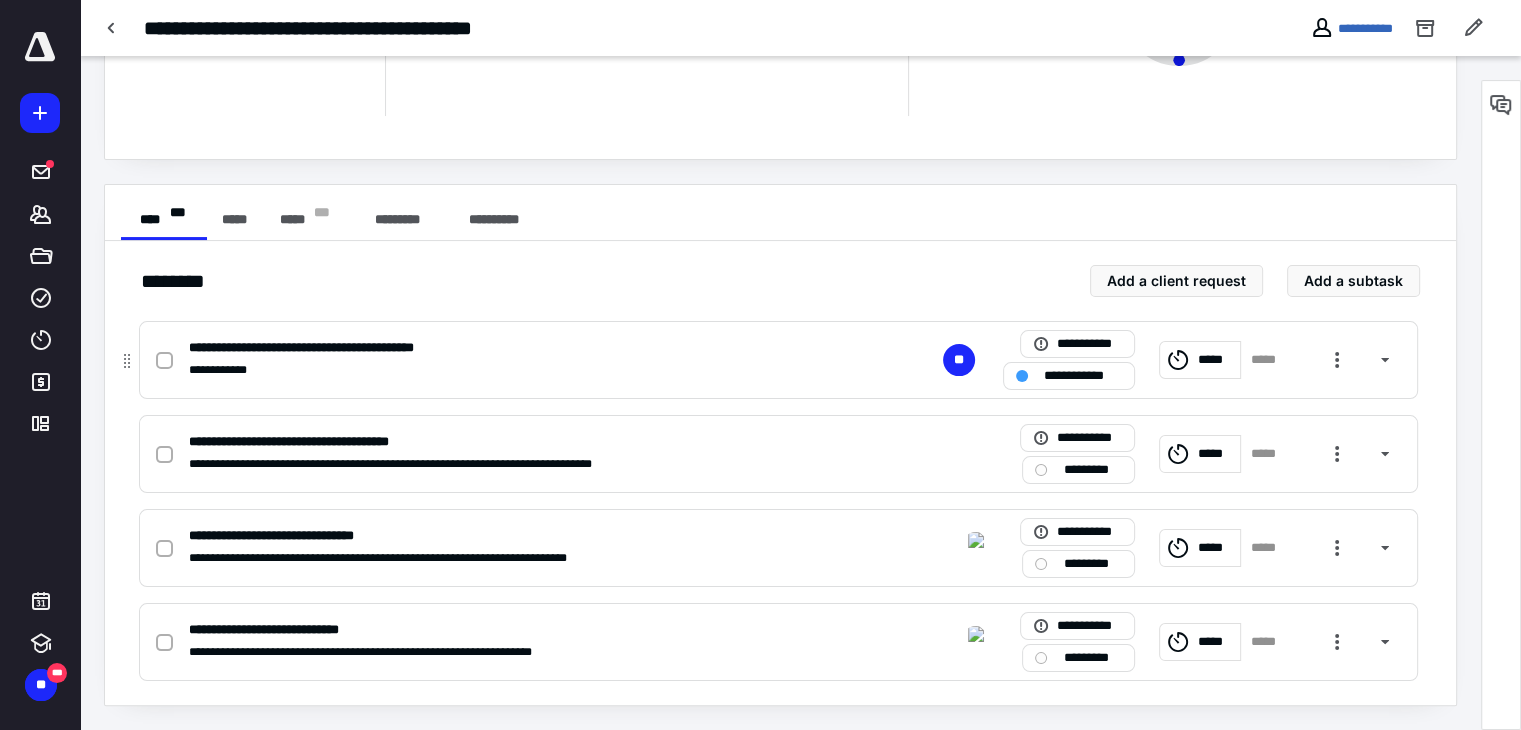 scroll, scrollTop: 256, scrollLeft: 0, axis: vertical 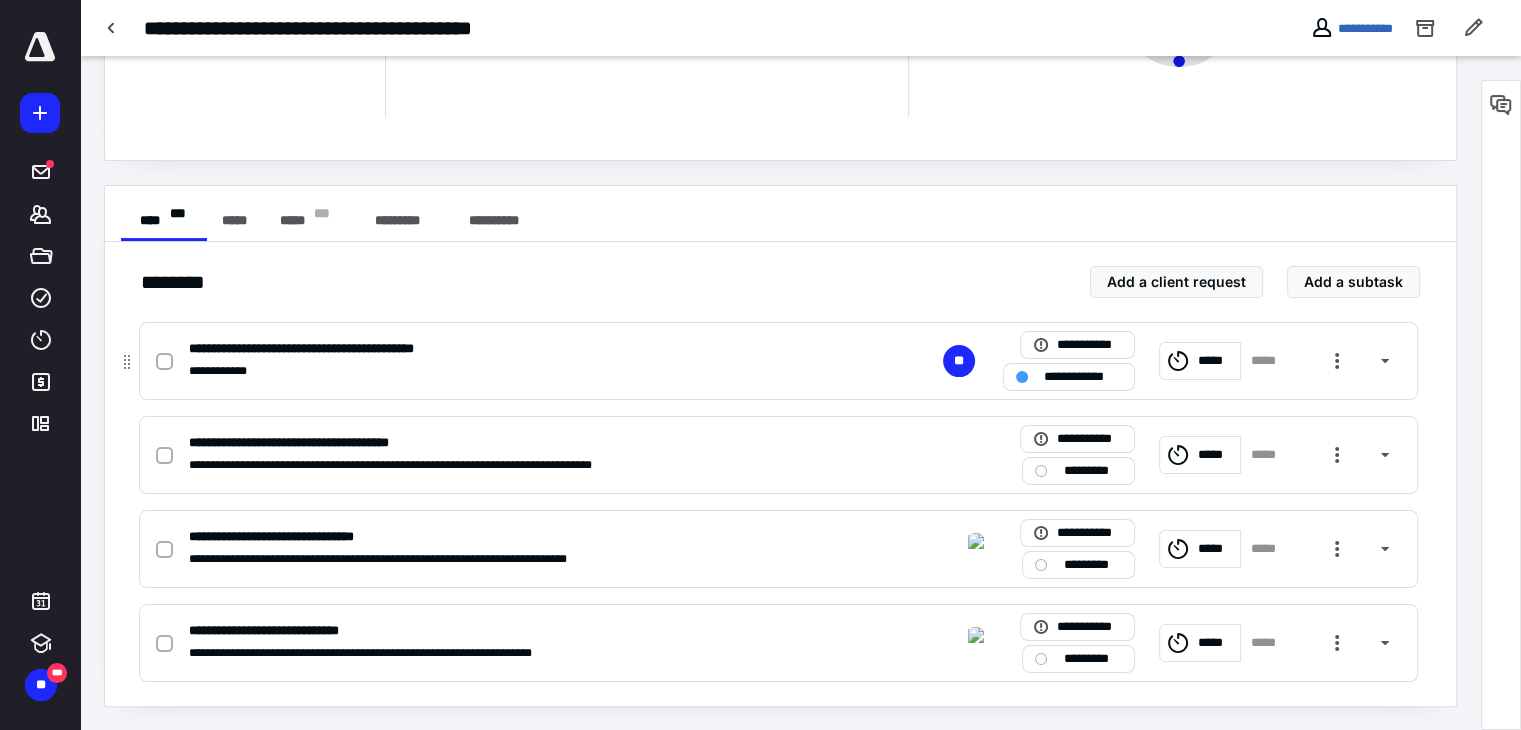 click on "**********" at bounding box center [516, 371] 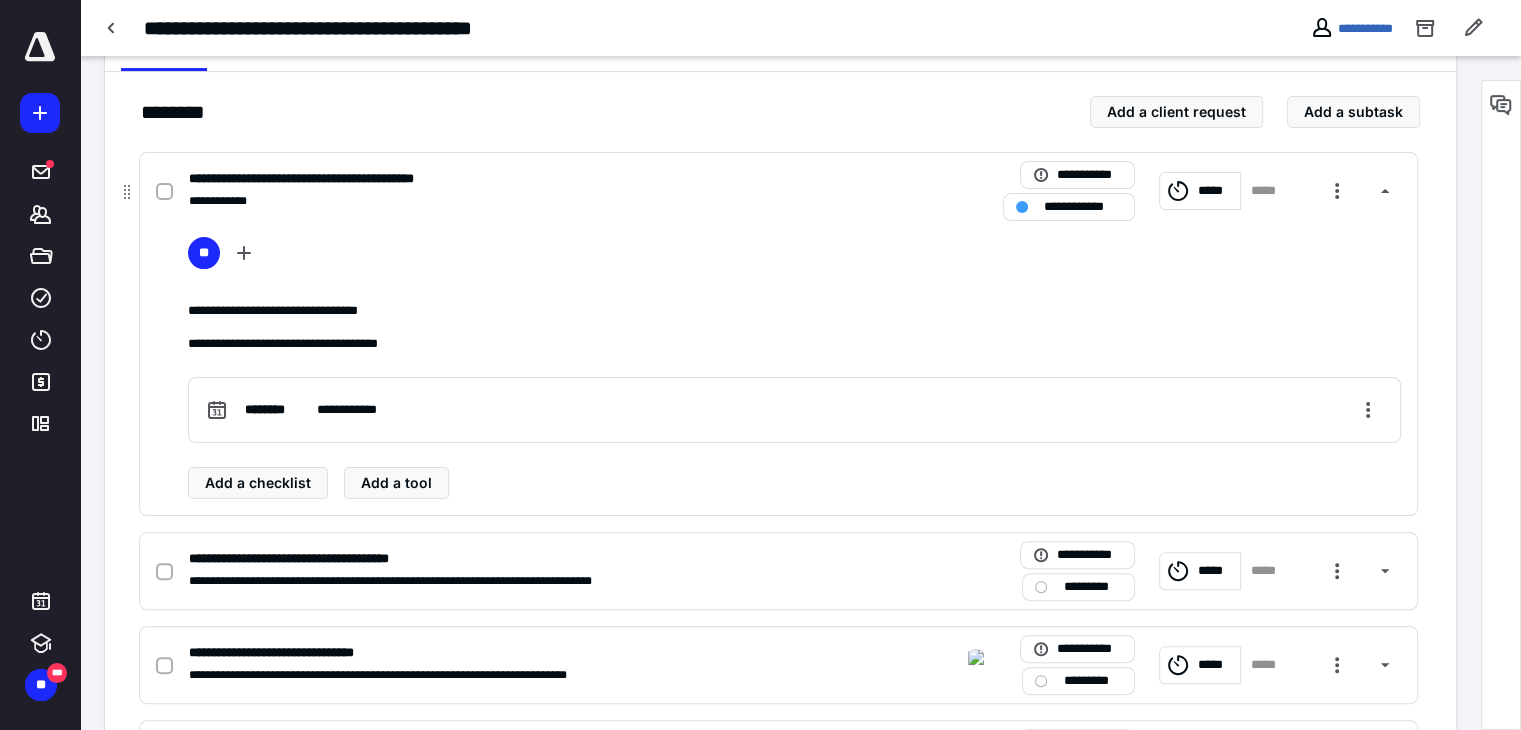 scroll, scrollTop: 326, scrollLeft: 0, axis: vertical 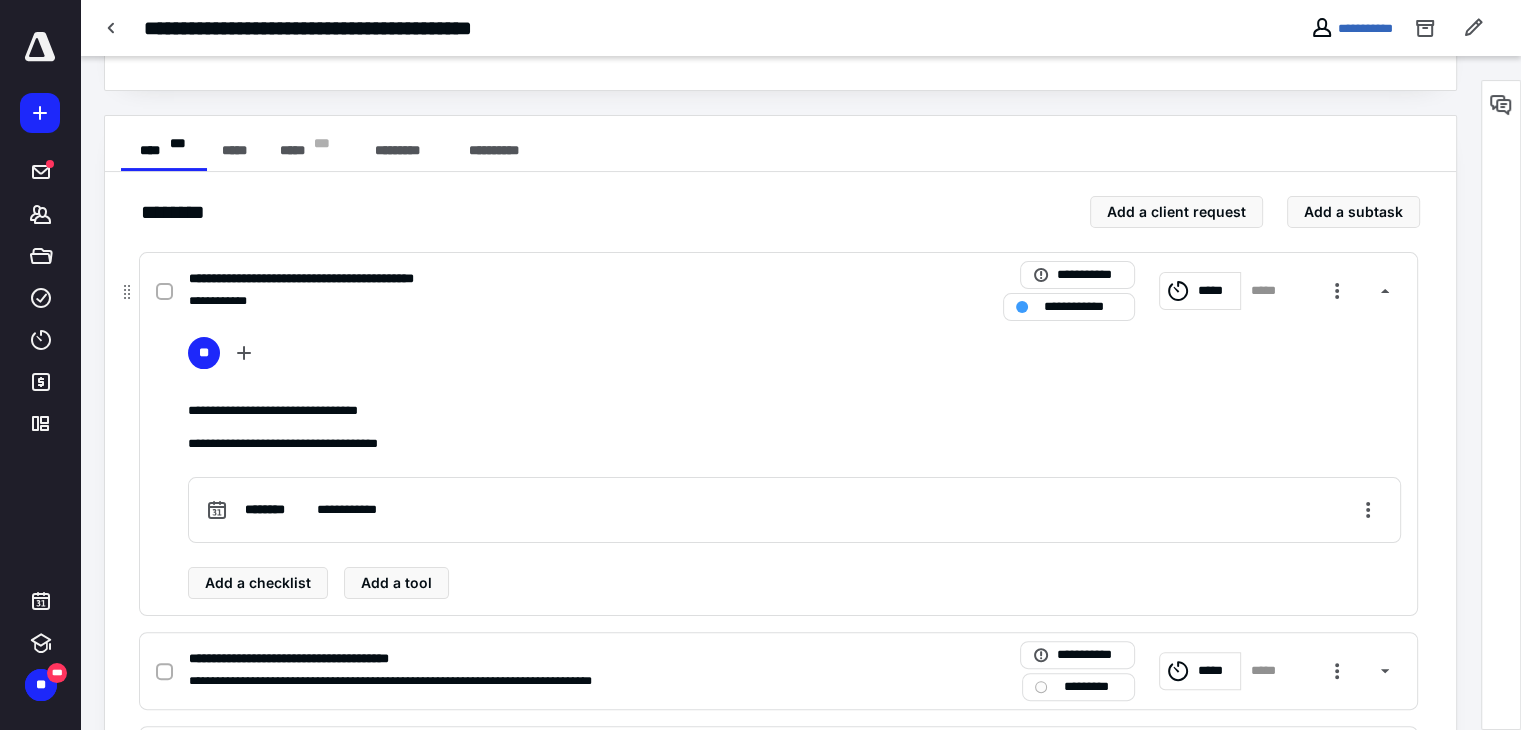 click on "**********" at bounding box center (516, 279) 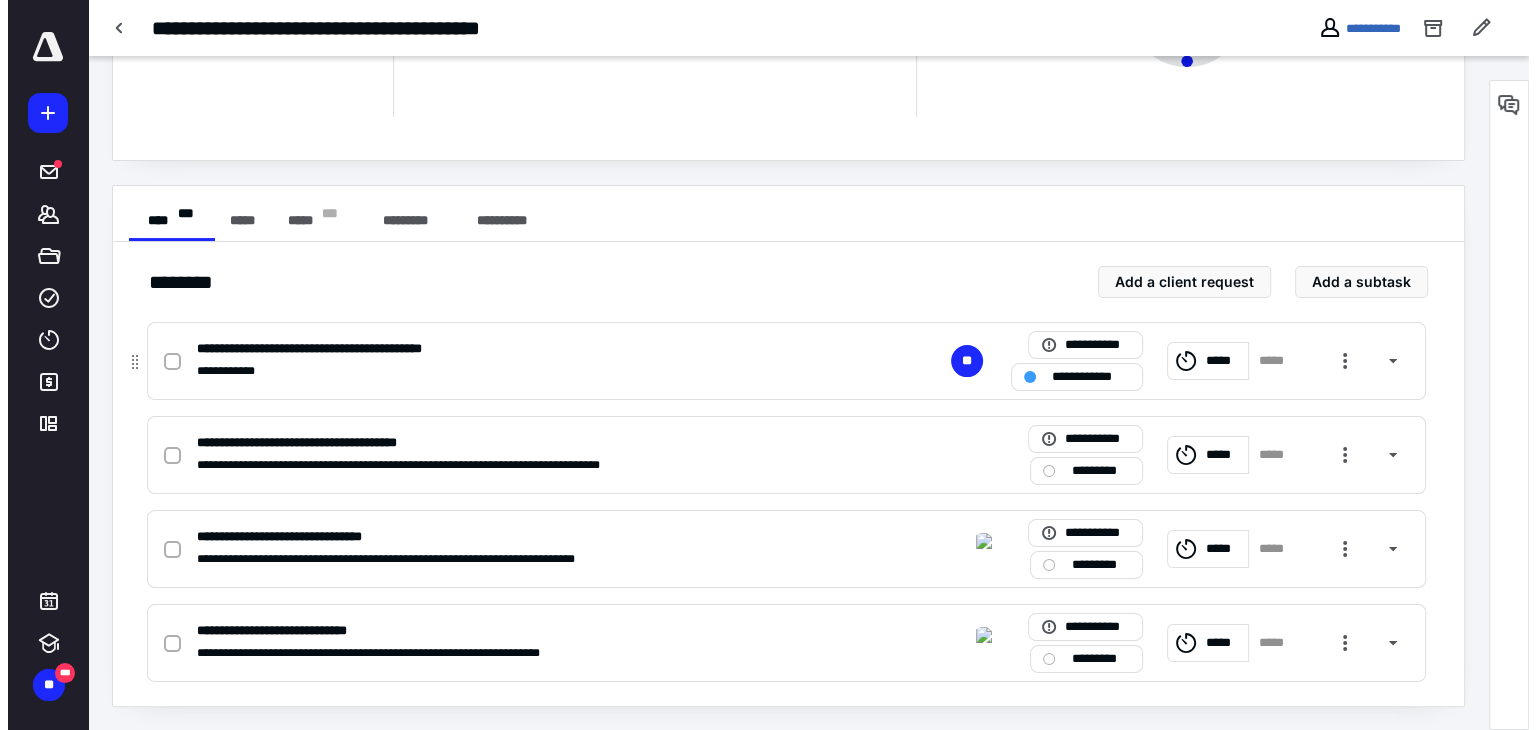 scroll, scrollTop: 0, scrollLeft: 0, axis: both 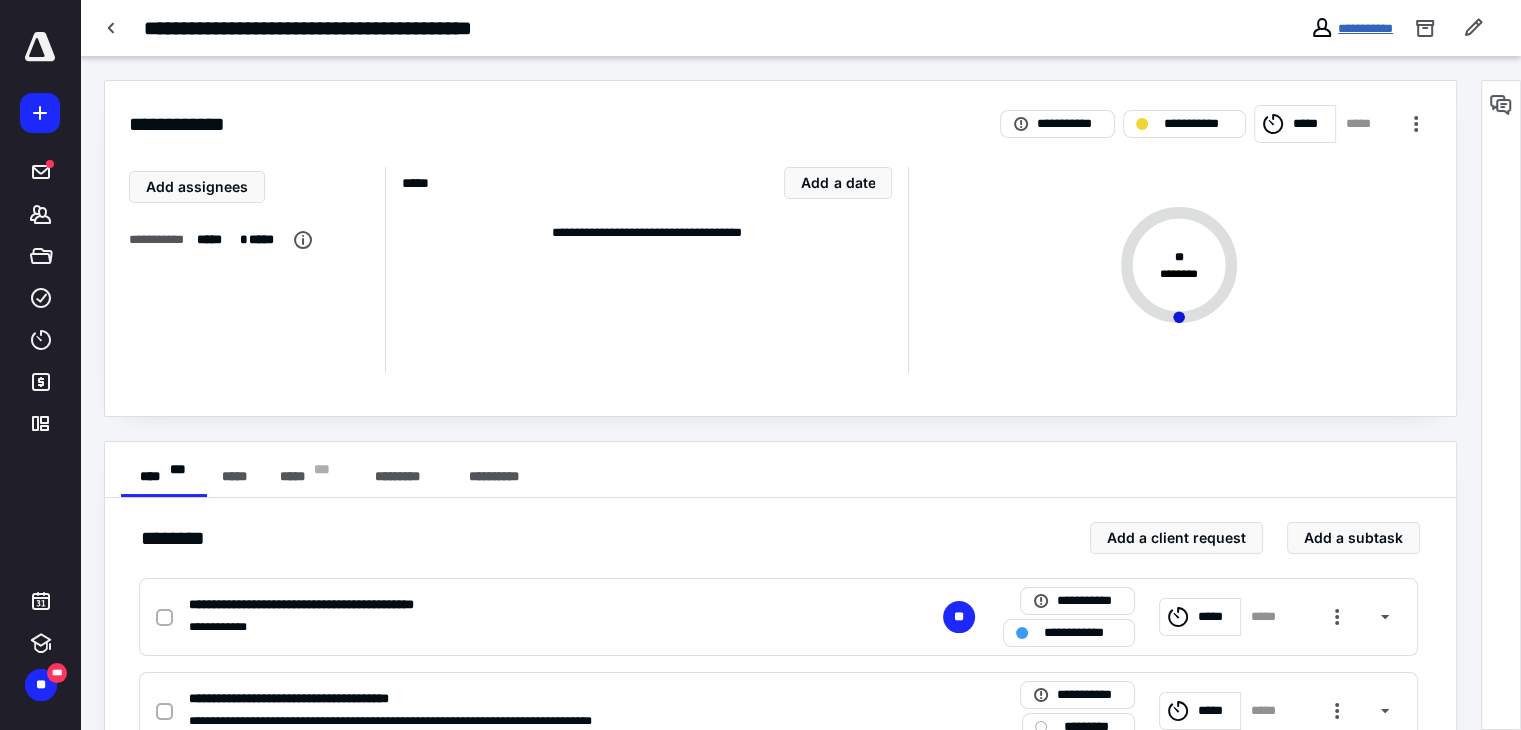 click on "**********" at bounding box center [1365, 28] 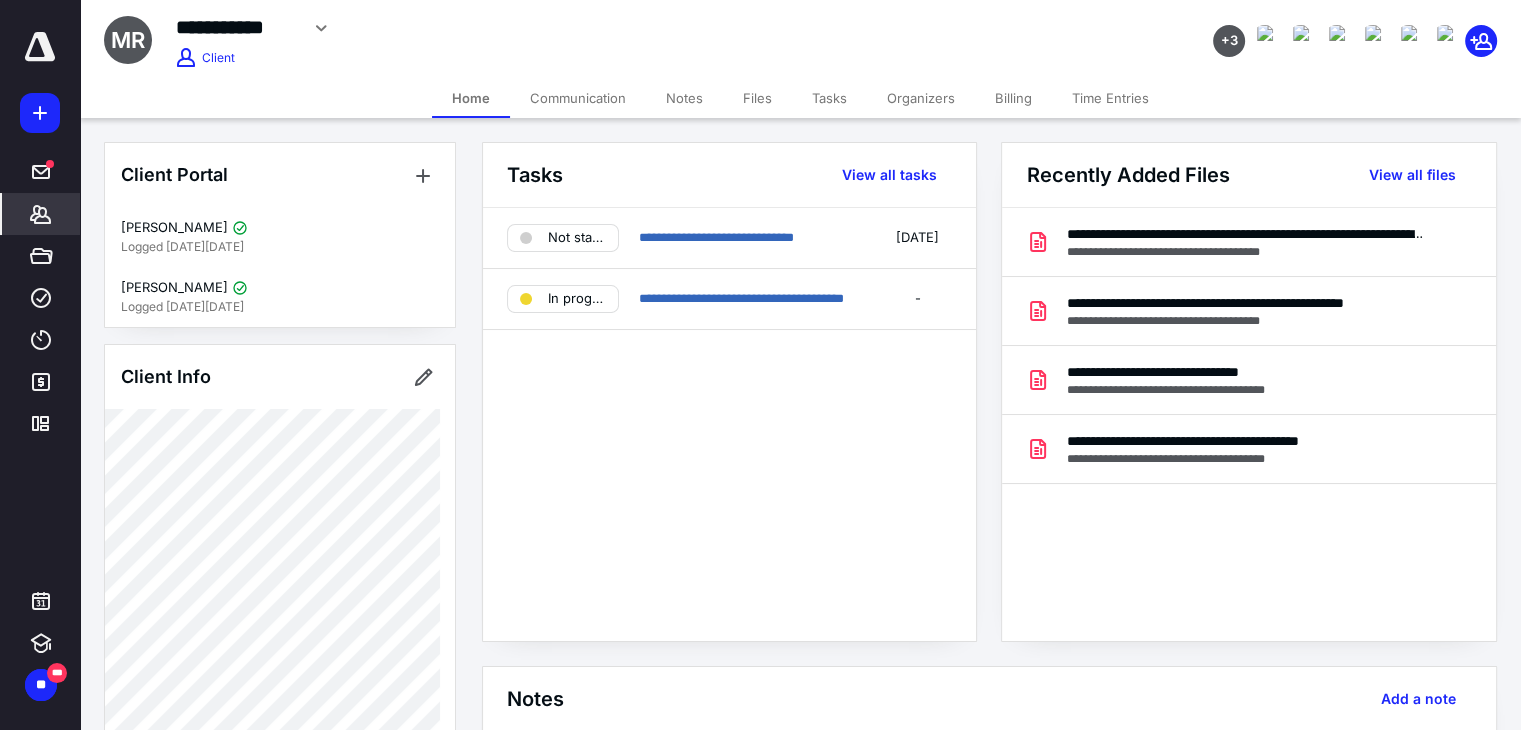click on "Communication" at bounding box center (578, 98) 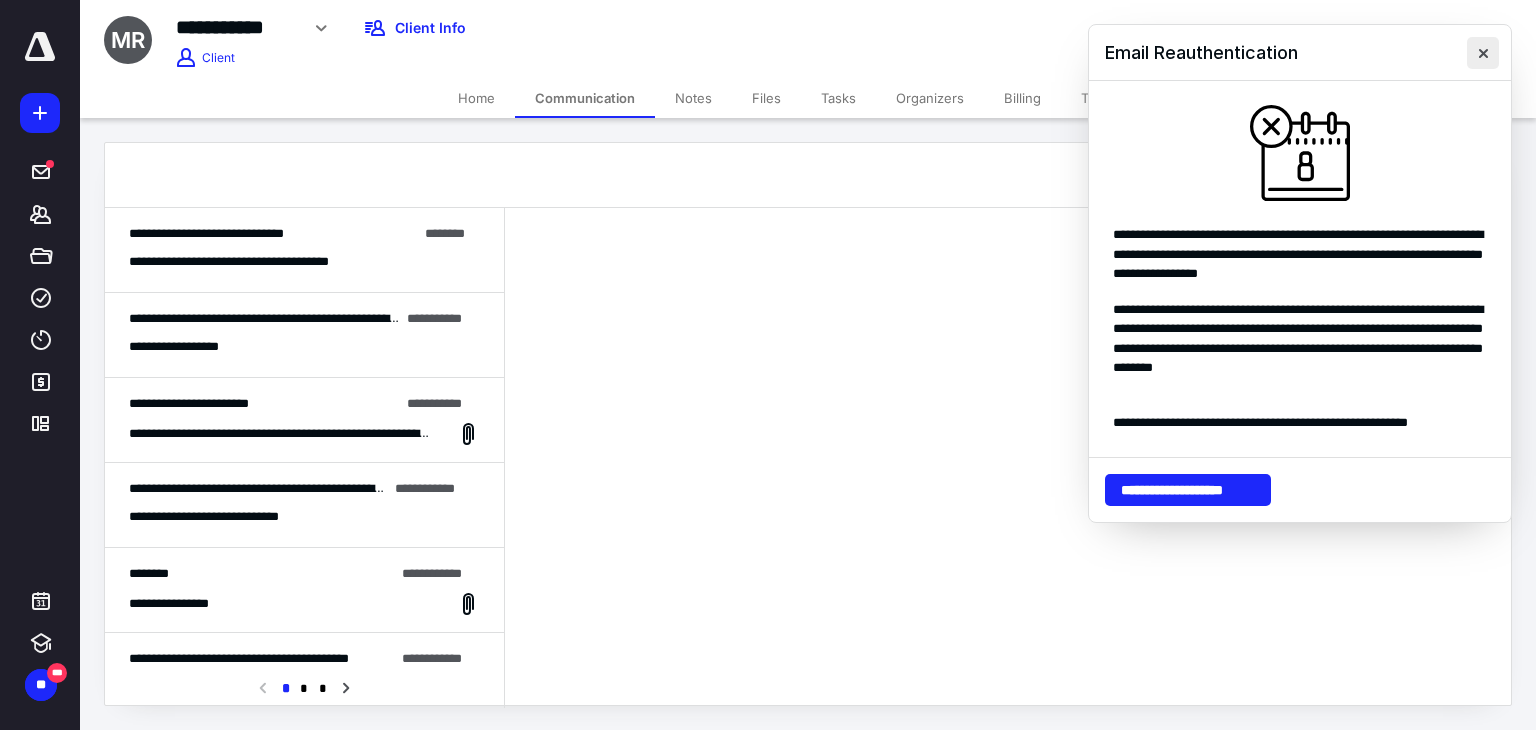 click at bounding box center [1483, 53] 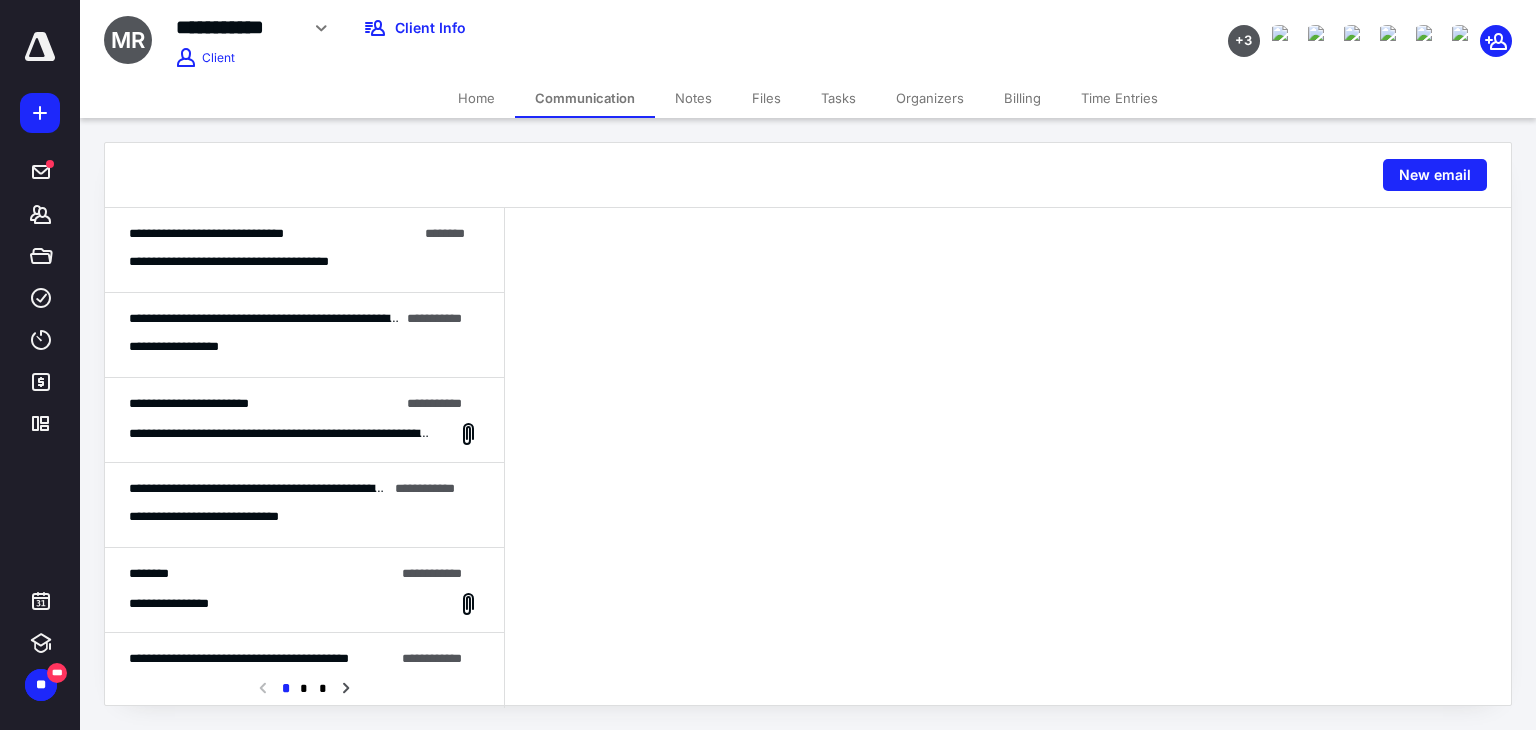 click on "**********" at bounding box center (253, 262) 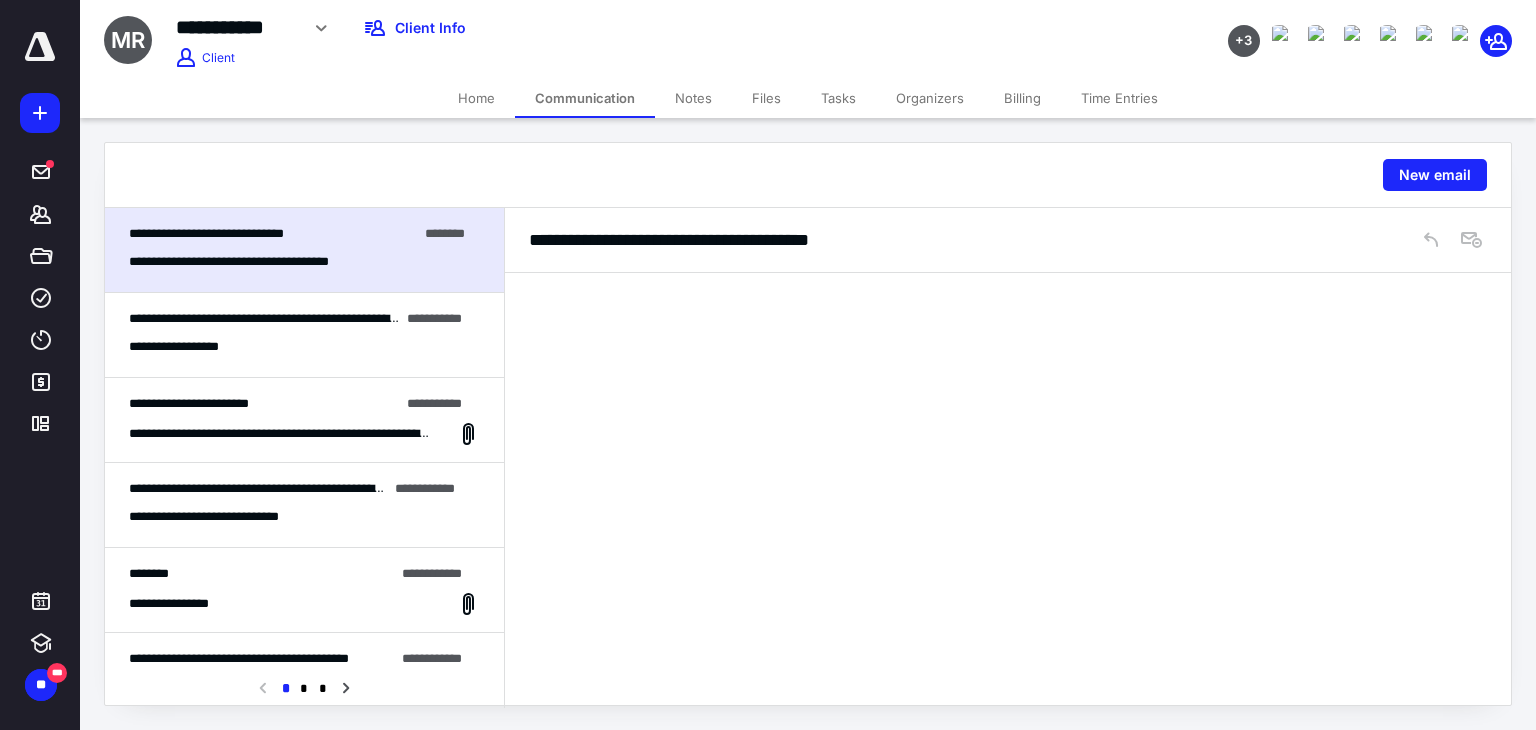 click on "**********" at bounding box center (281, 434) 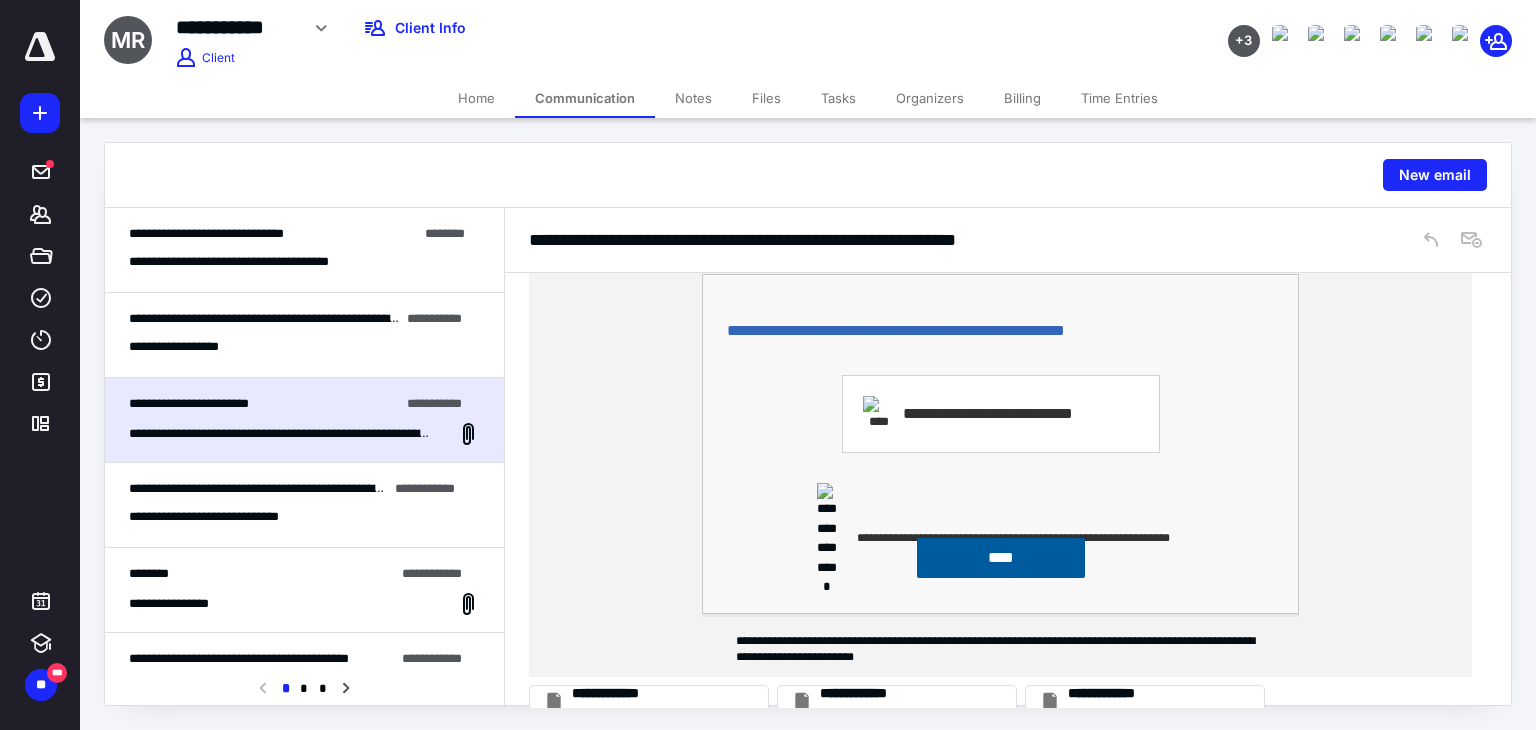 scroll, scrollTop: 364, scrollLeft: 0, axis: vertical 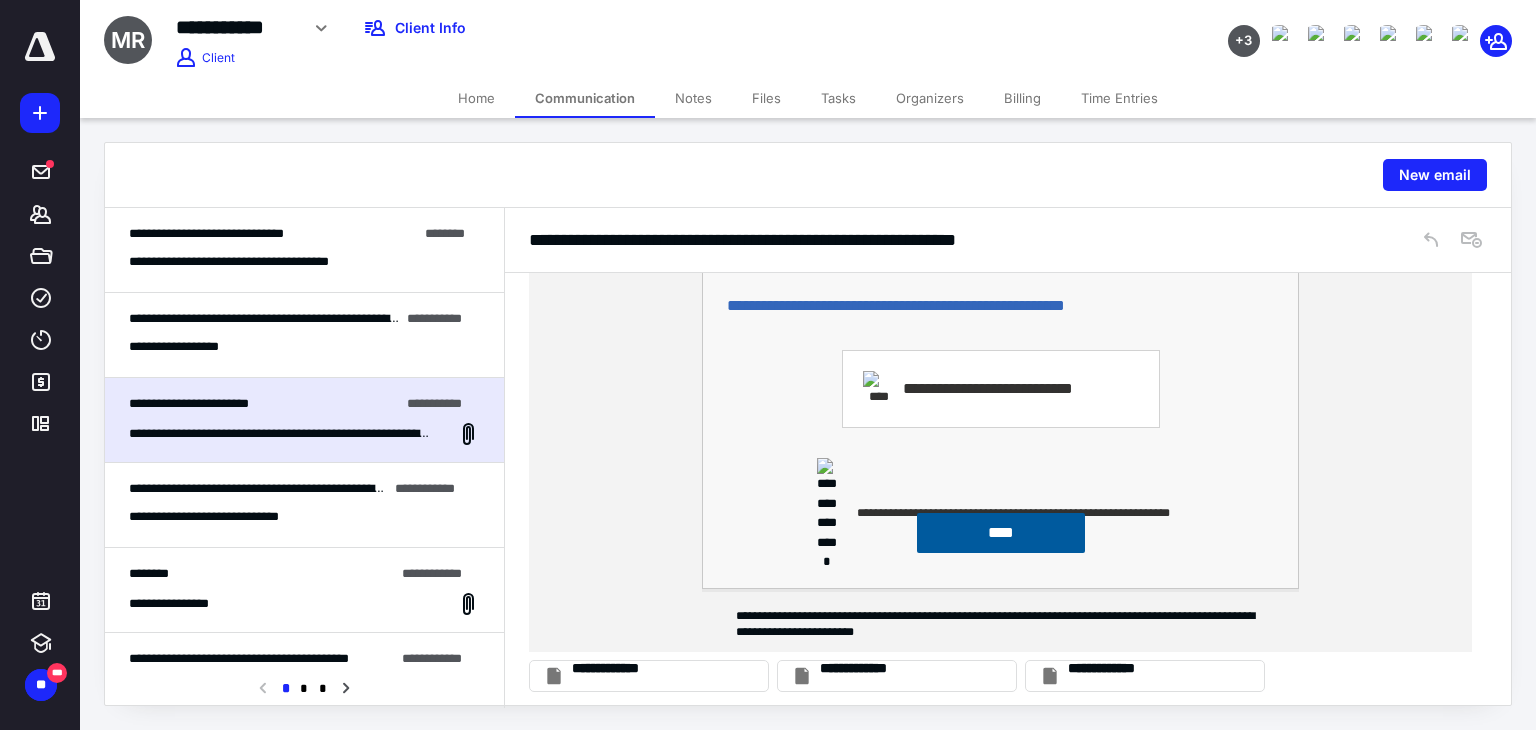 click on "**********" at bounding box center [230, 517] 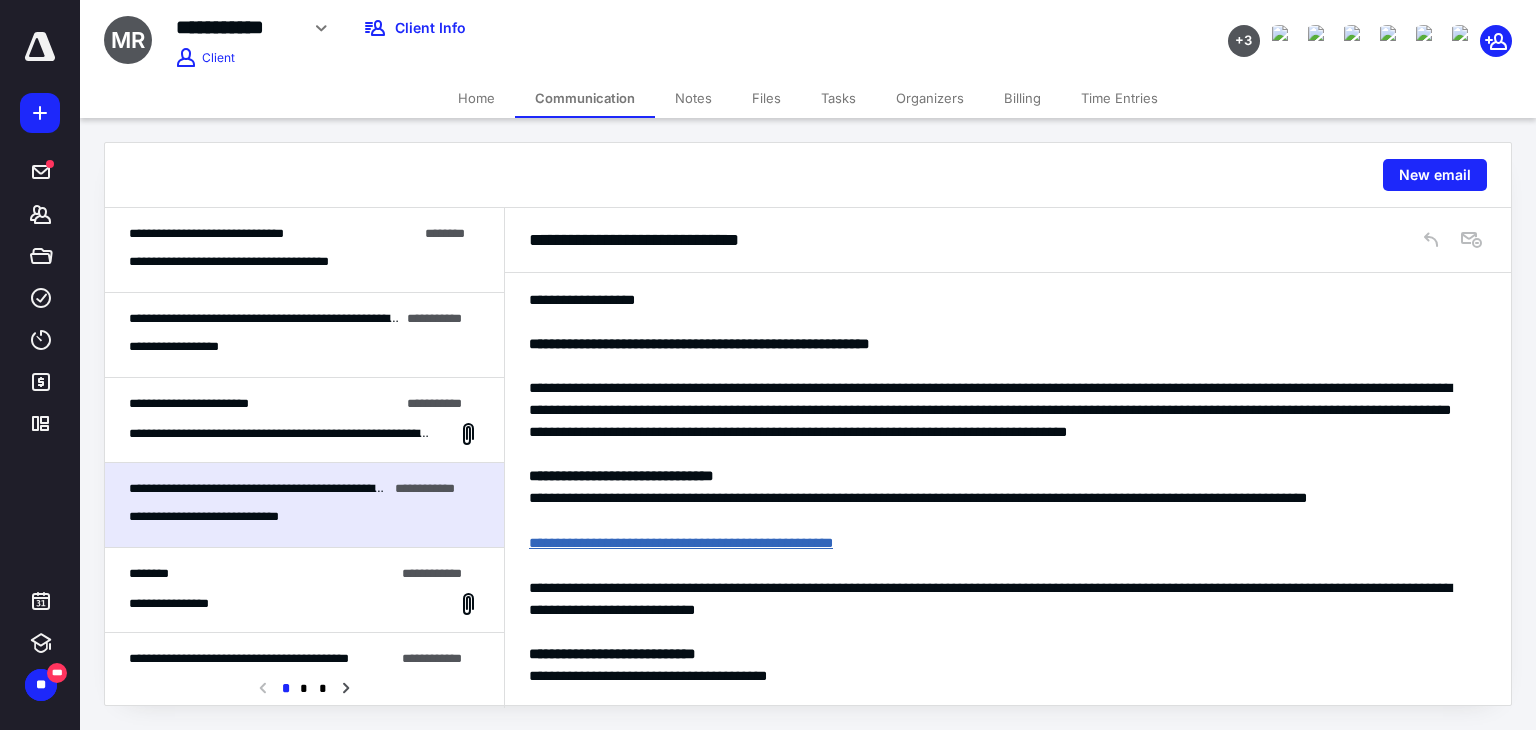scroll, scrollTop: 0, scrollLeft: 0, axis: both 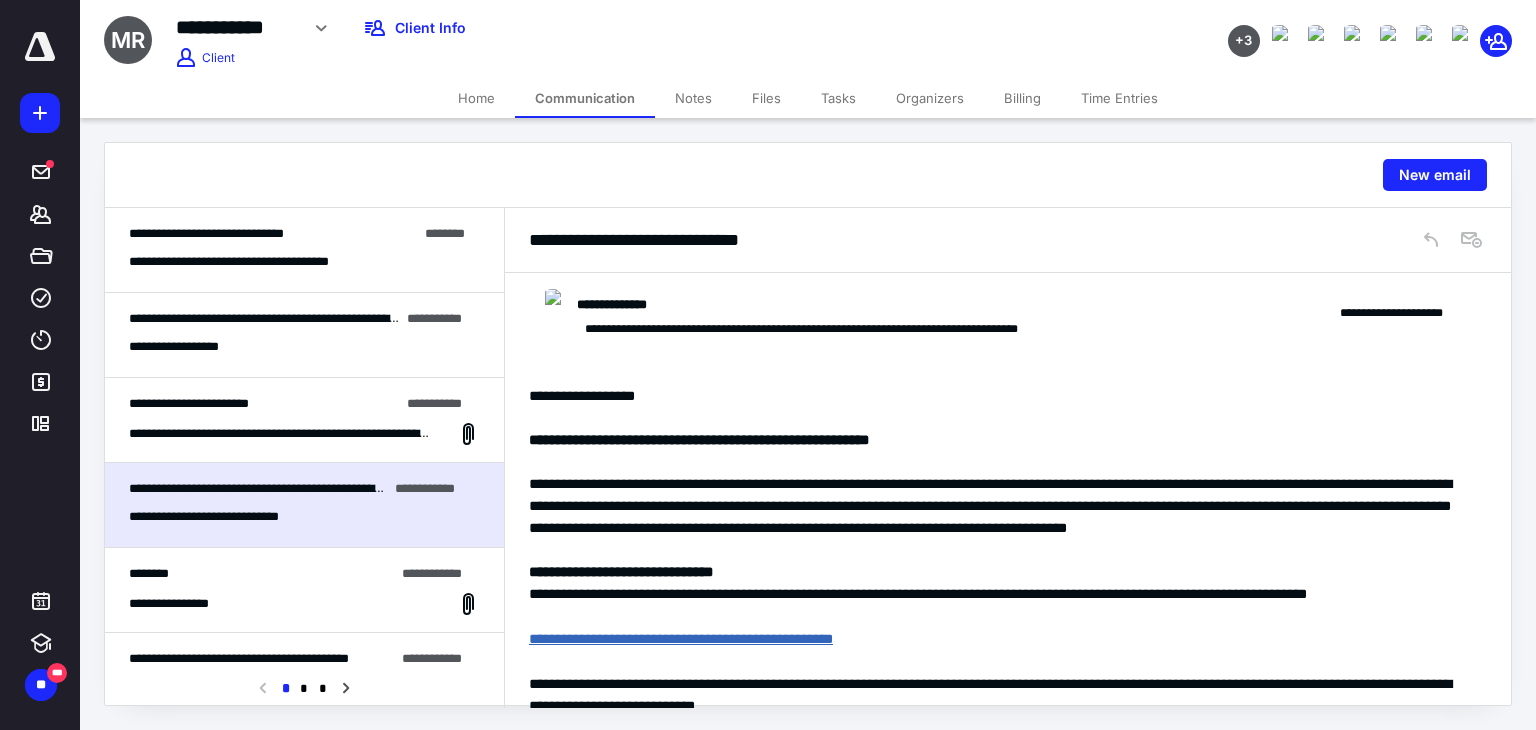 click on "**********" at bounding box center [304, 420] 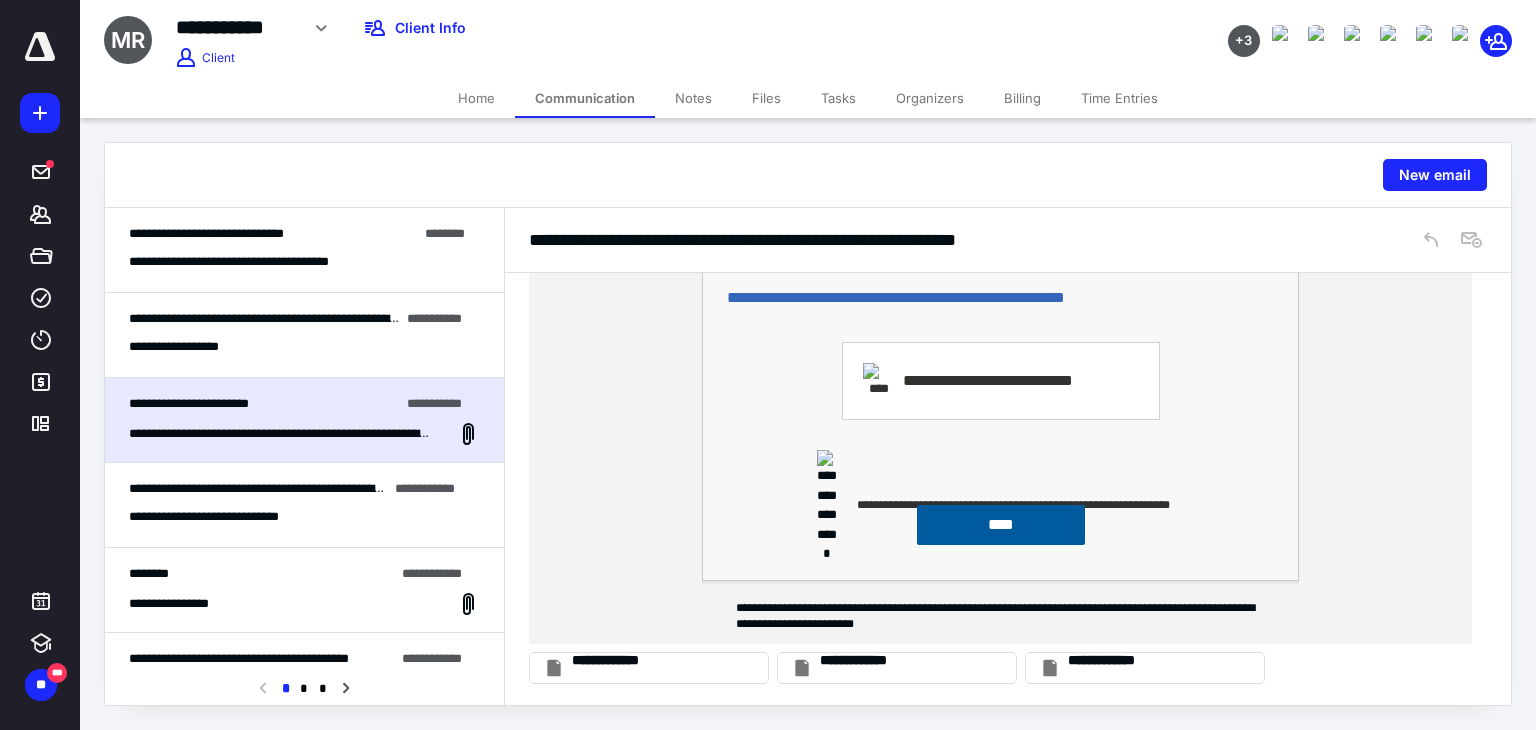 scroll, scrollTop: 0, scrollLeft: 0, axis: both 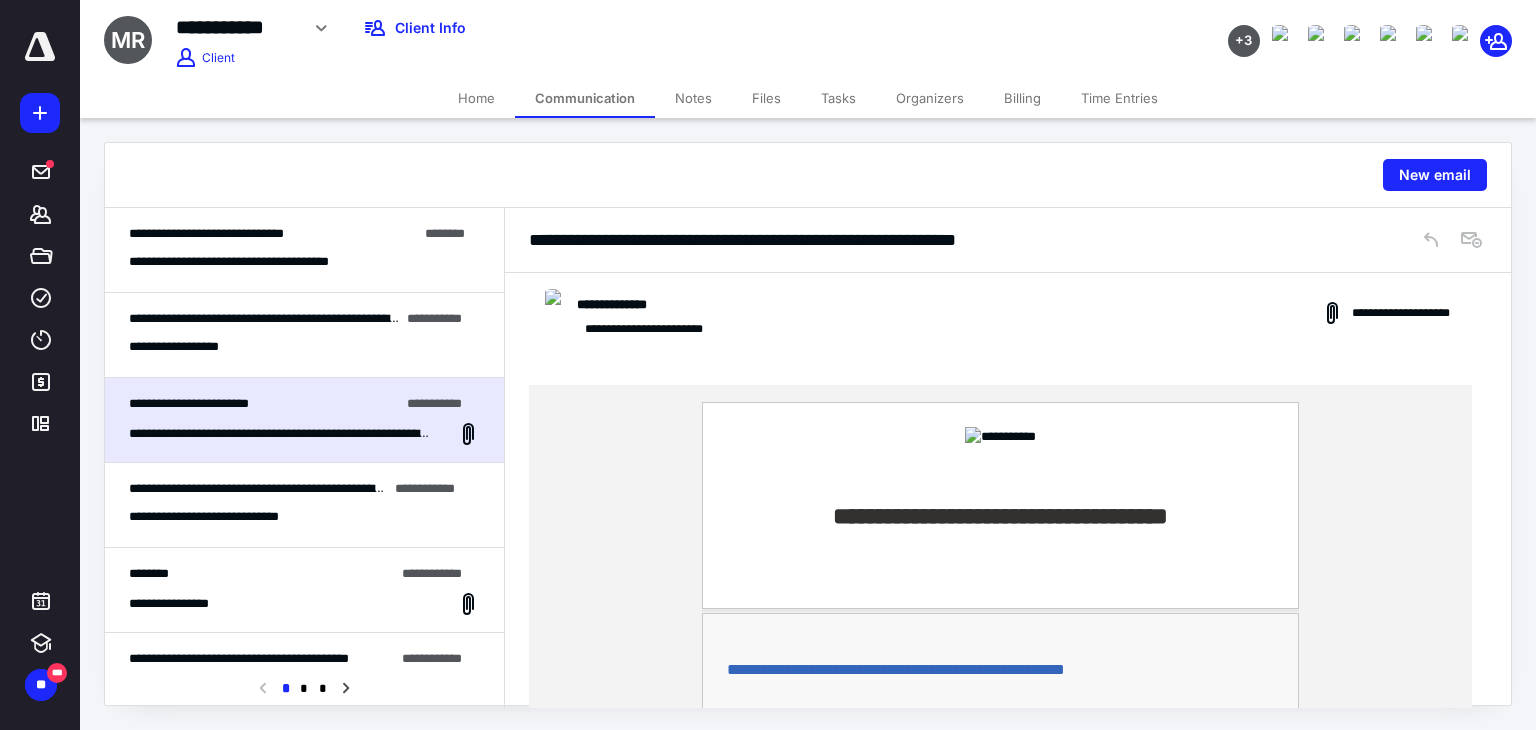 click on "**********" at bounding box center [1008, 313] 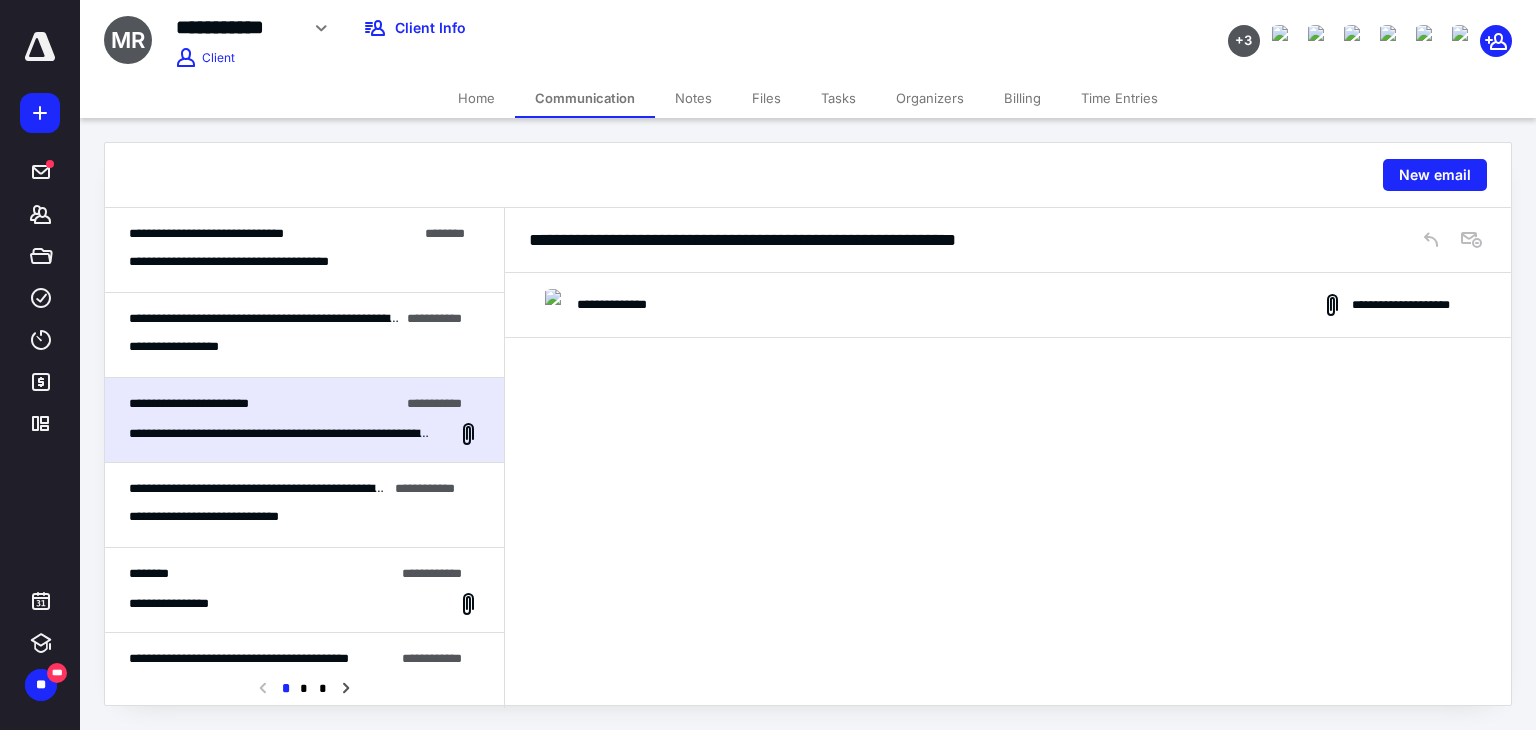 click on "**********" at bounding box center [304, 335] 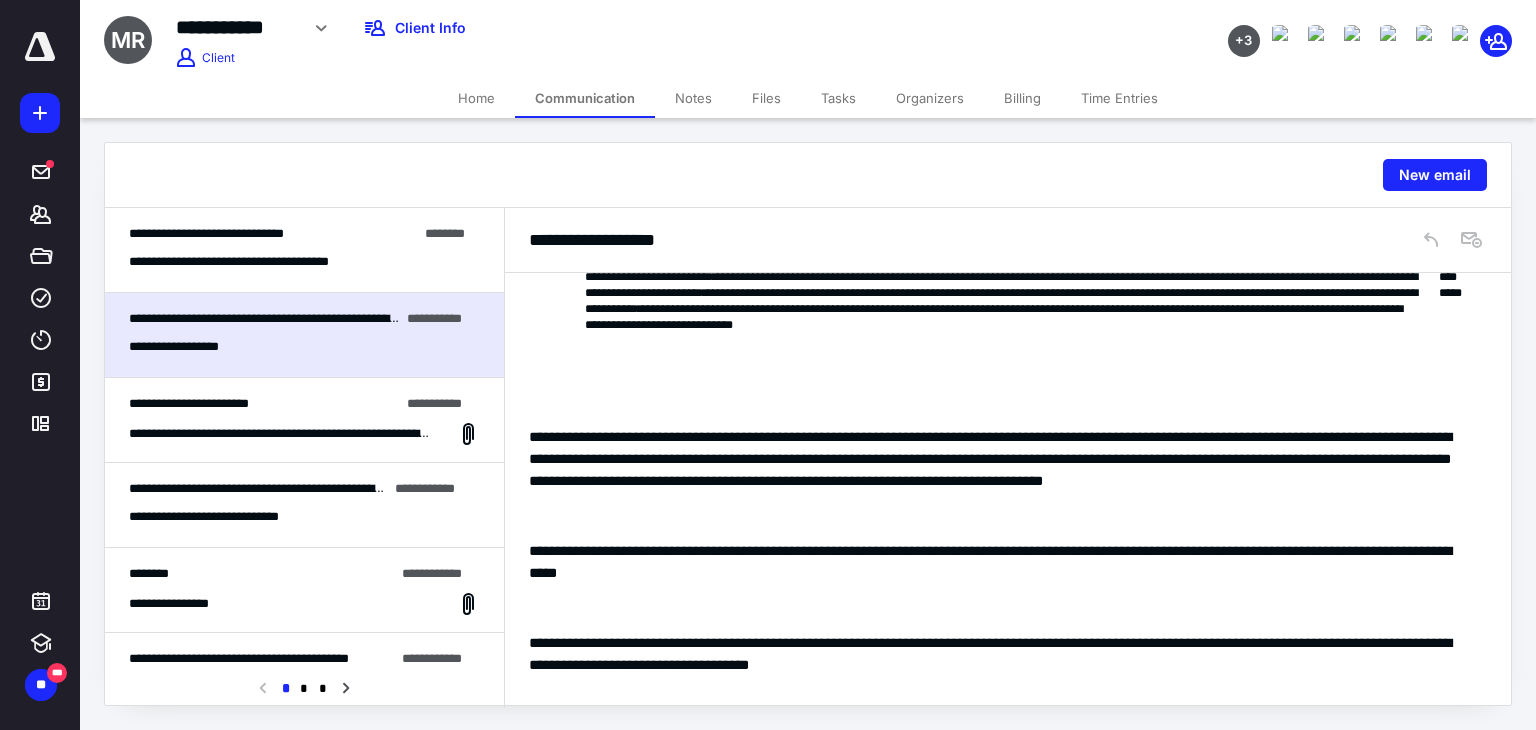 scroll, scrollTop: 0, scrollLeft: 0, axis: both 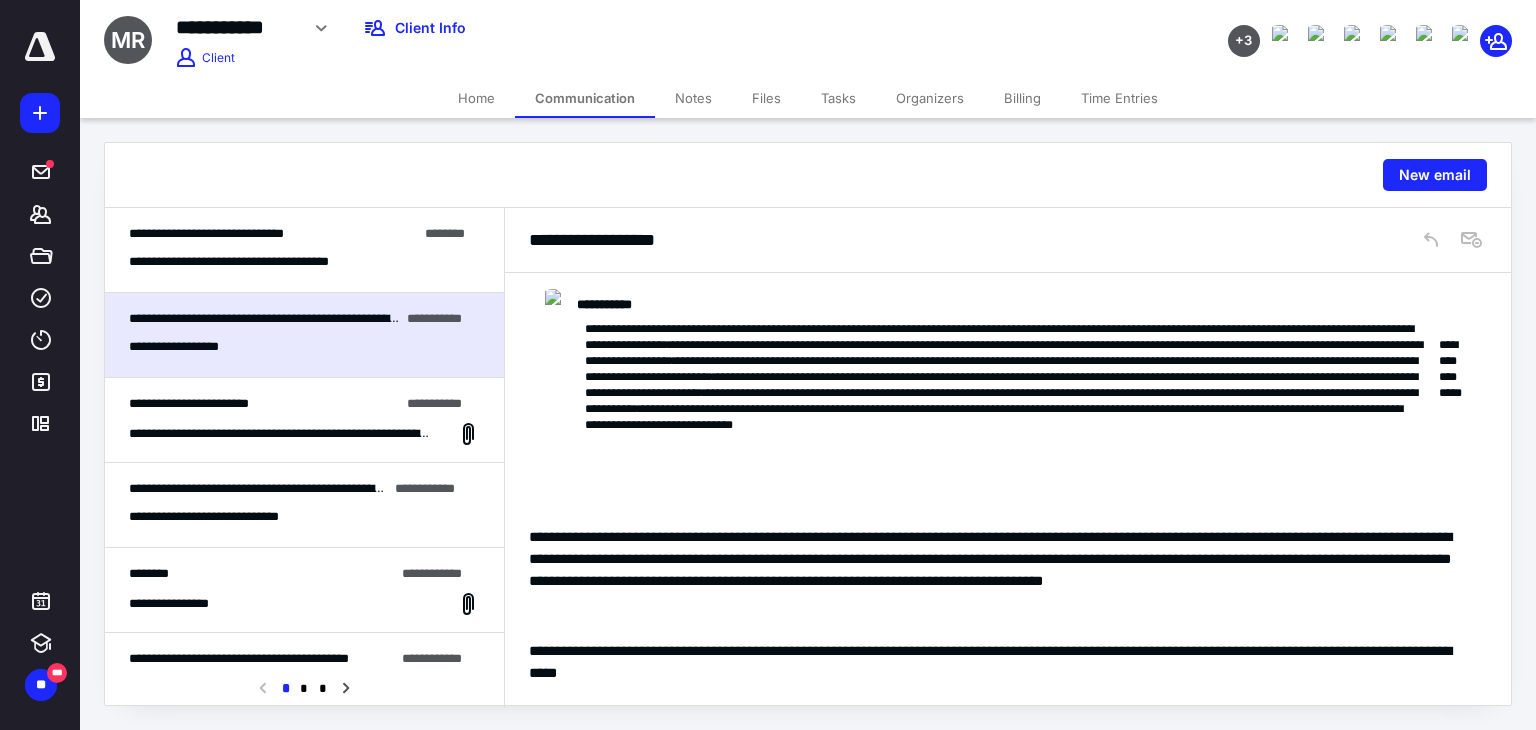 click on "**********" at bounding box center [1008, 377] 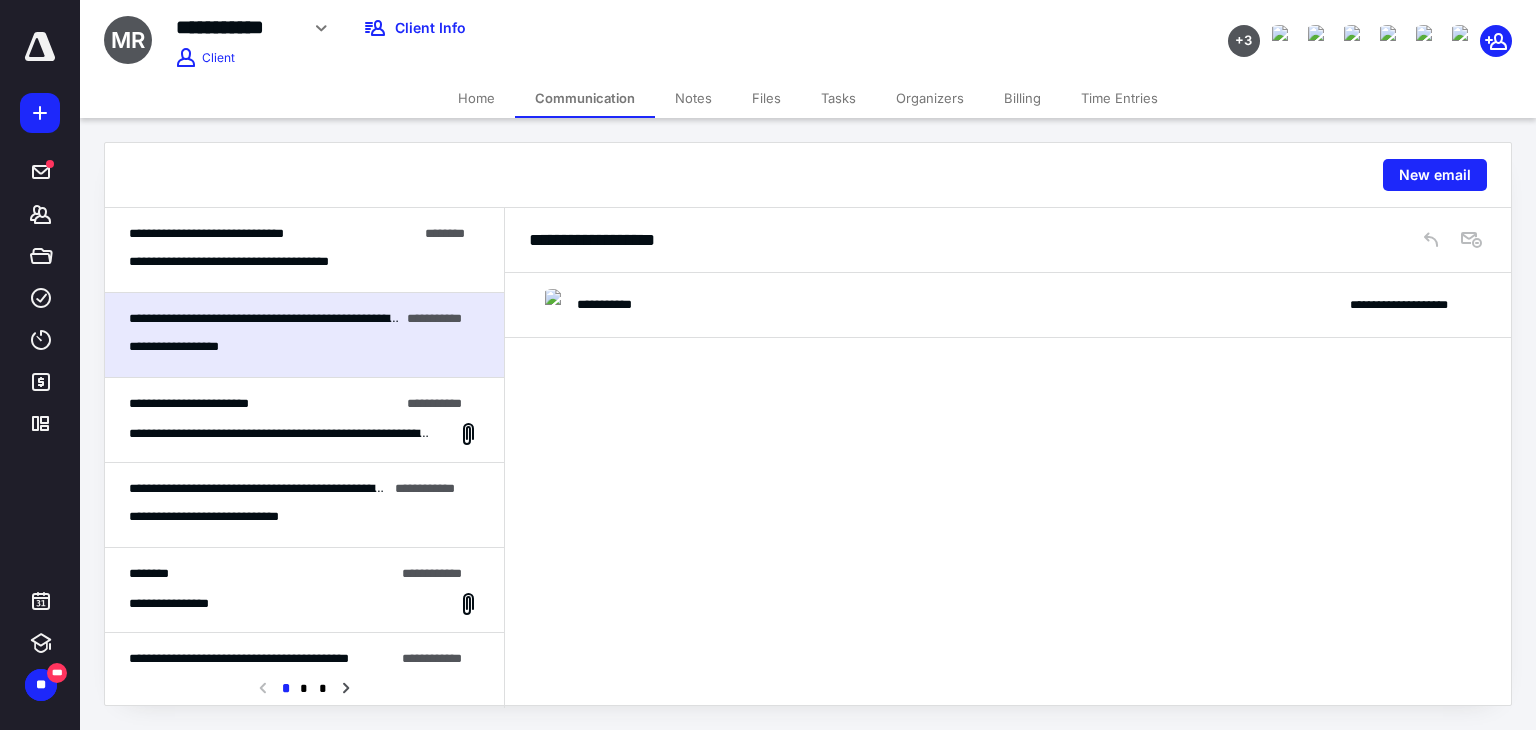 click on "**********" at bounding box center [273, 234] 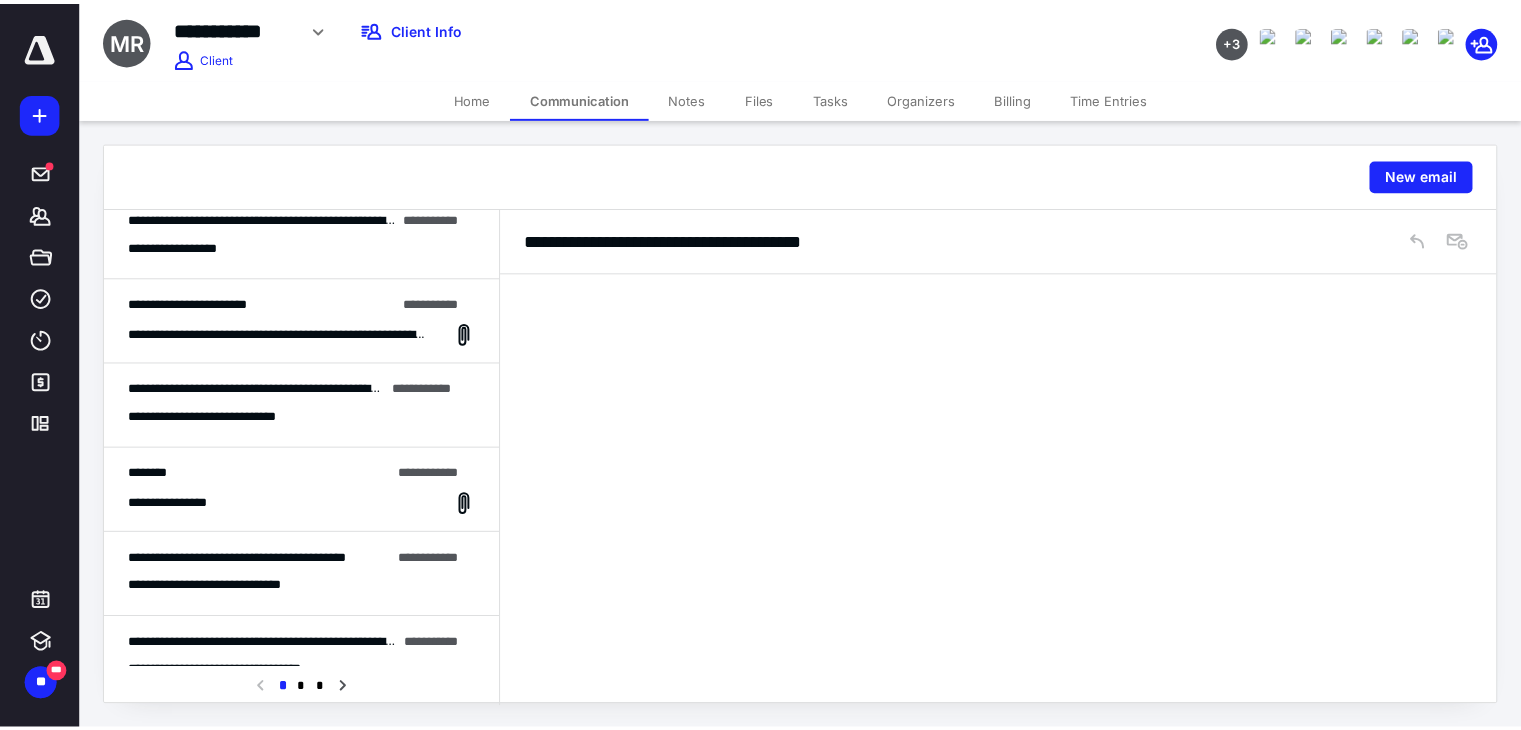scroll, scrollTop: 0, scrollLeft: 0, axis: both 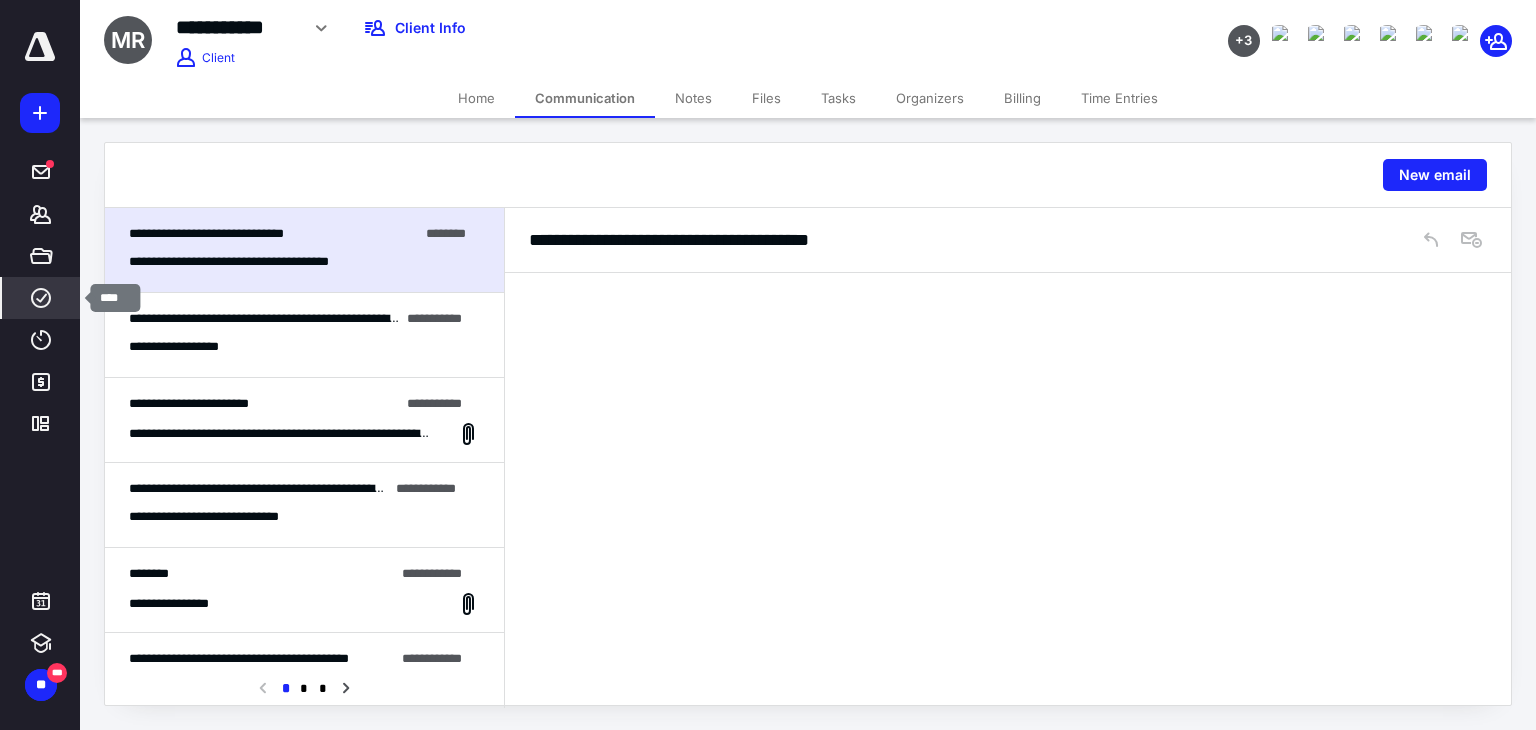 click 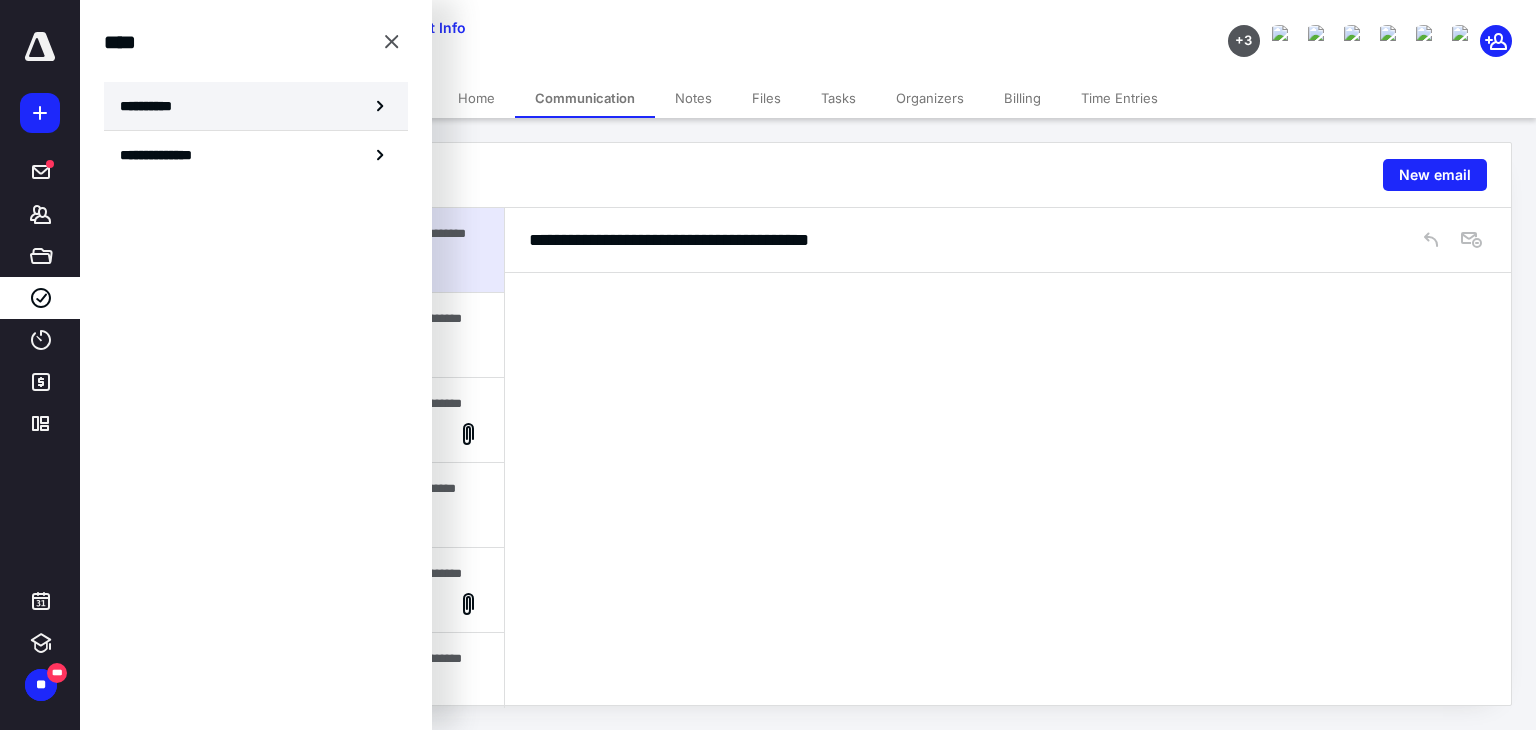 click on "**********" at bounding box center (153, 106) 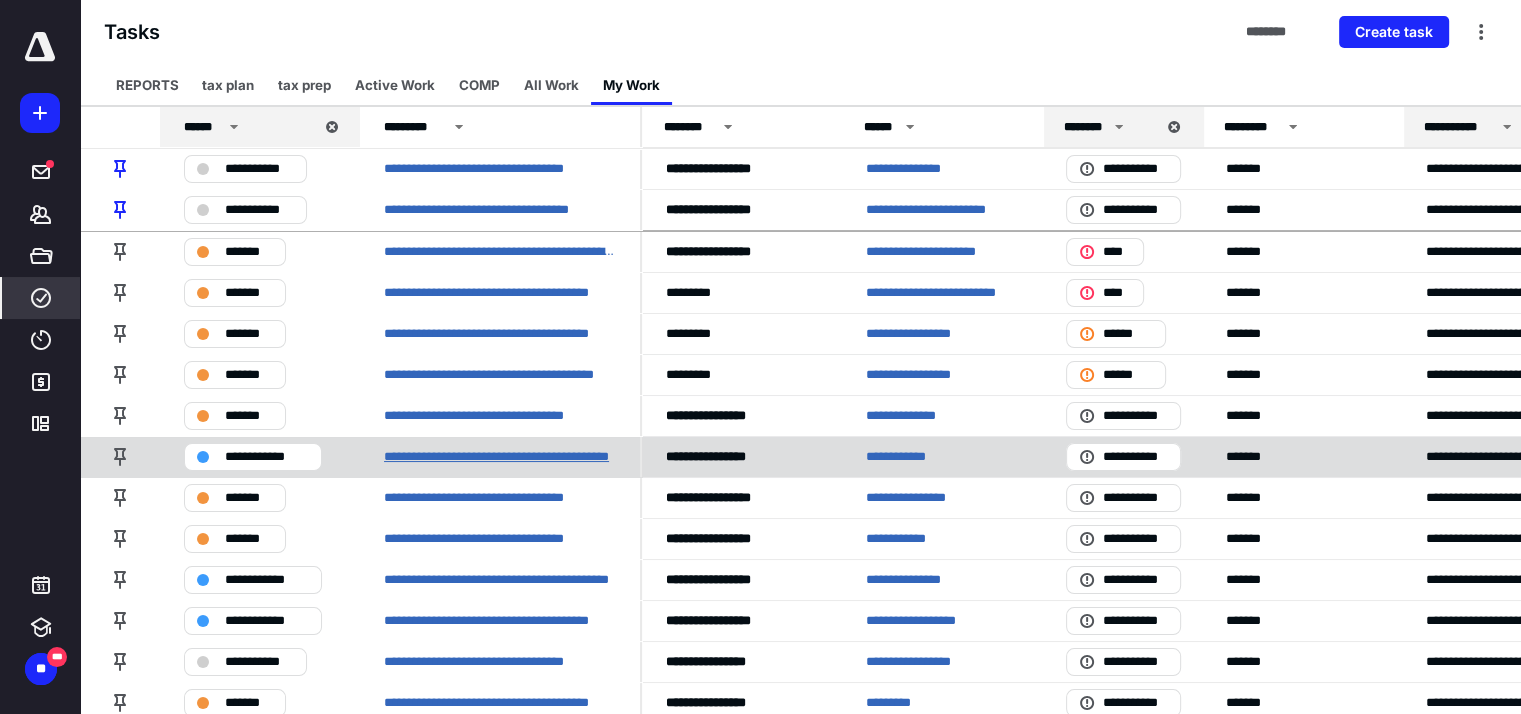 click on "**********" at bounding box center (500, 457) 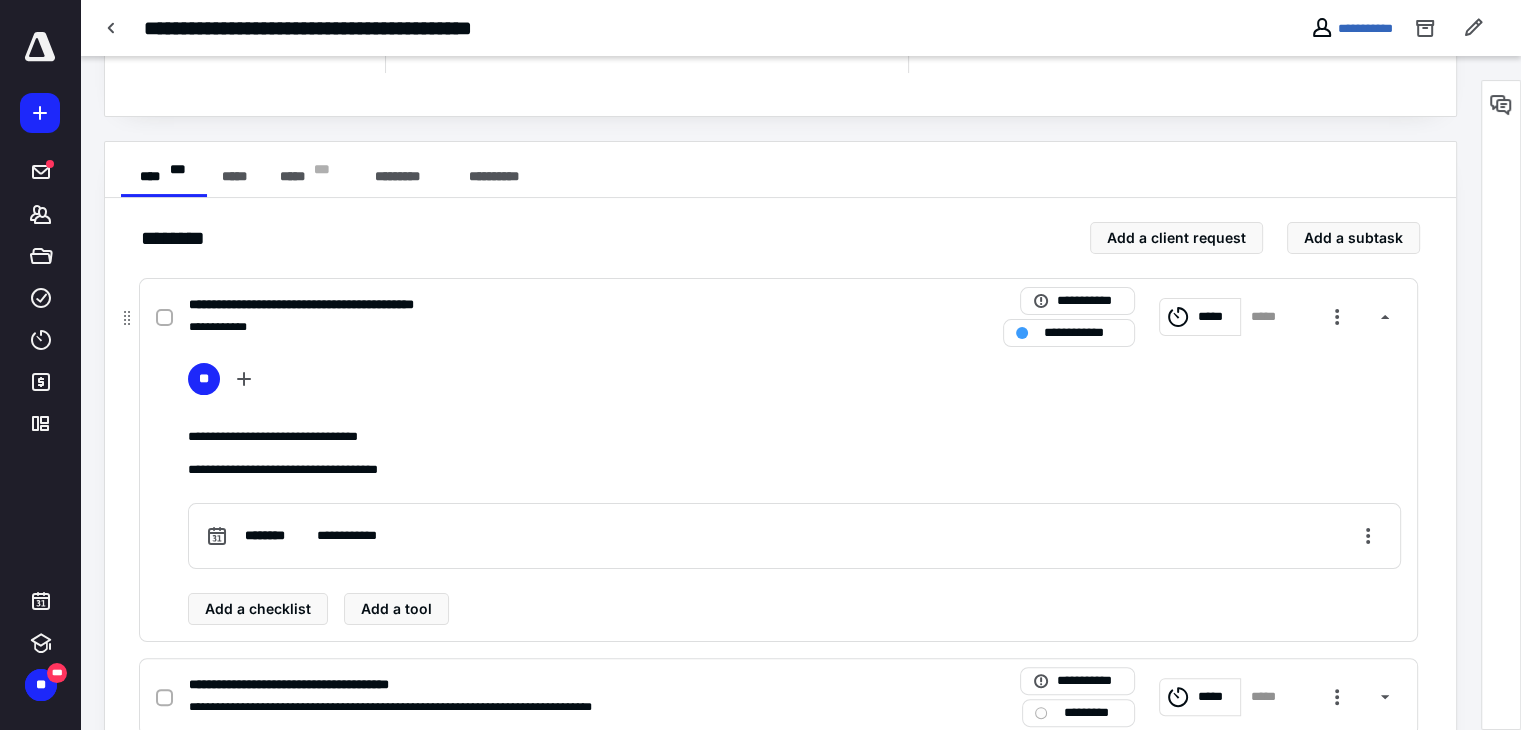 scroll, scrollTop: 400, scrollLeft: 0, axis: vertical 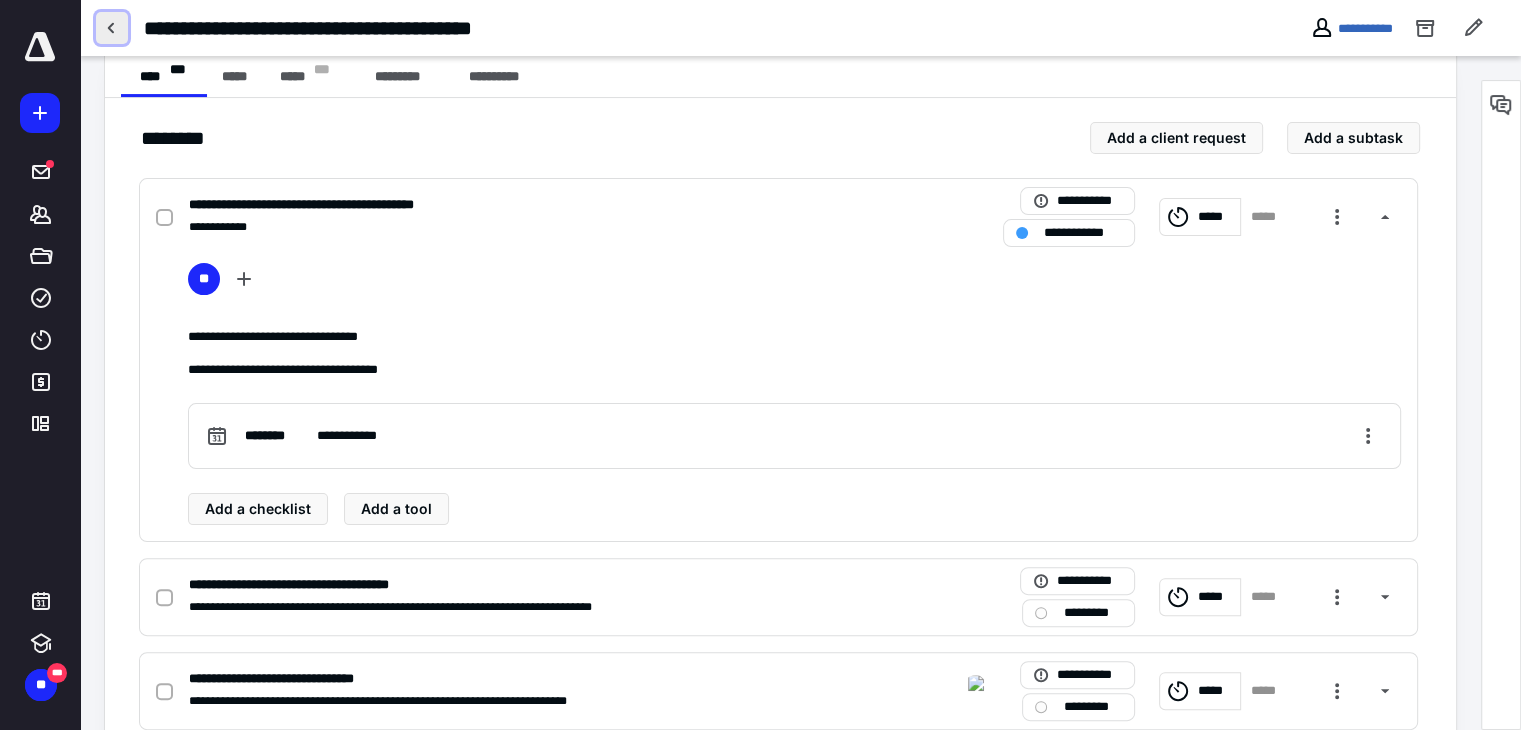 click at bounding box center (112, 28) 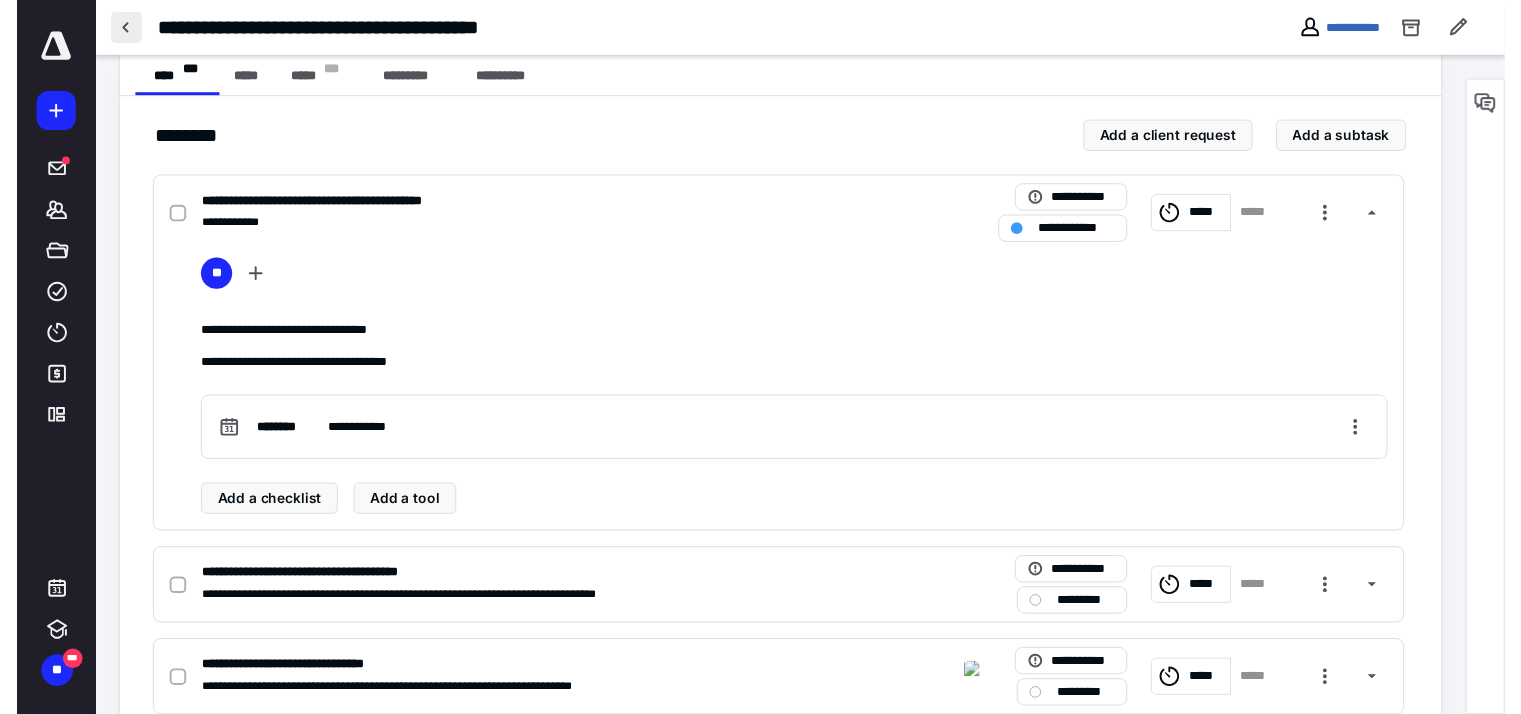 scroll, scrollTop: 0, scrollLeft: 0, axis: both 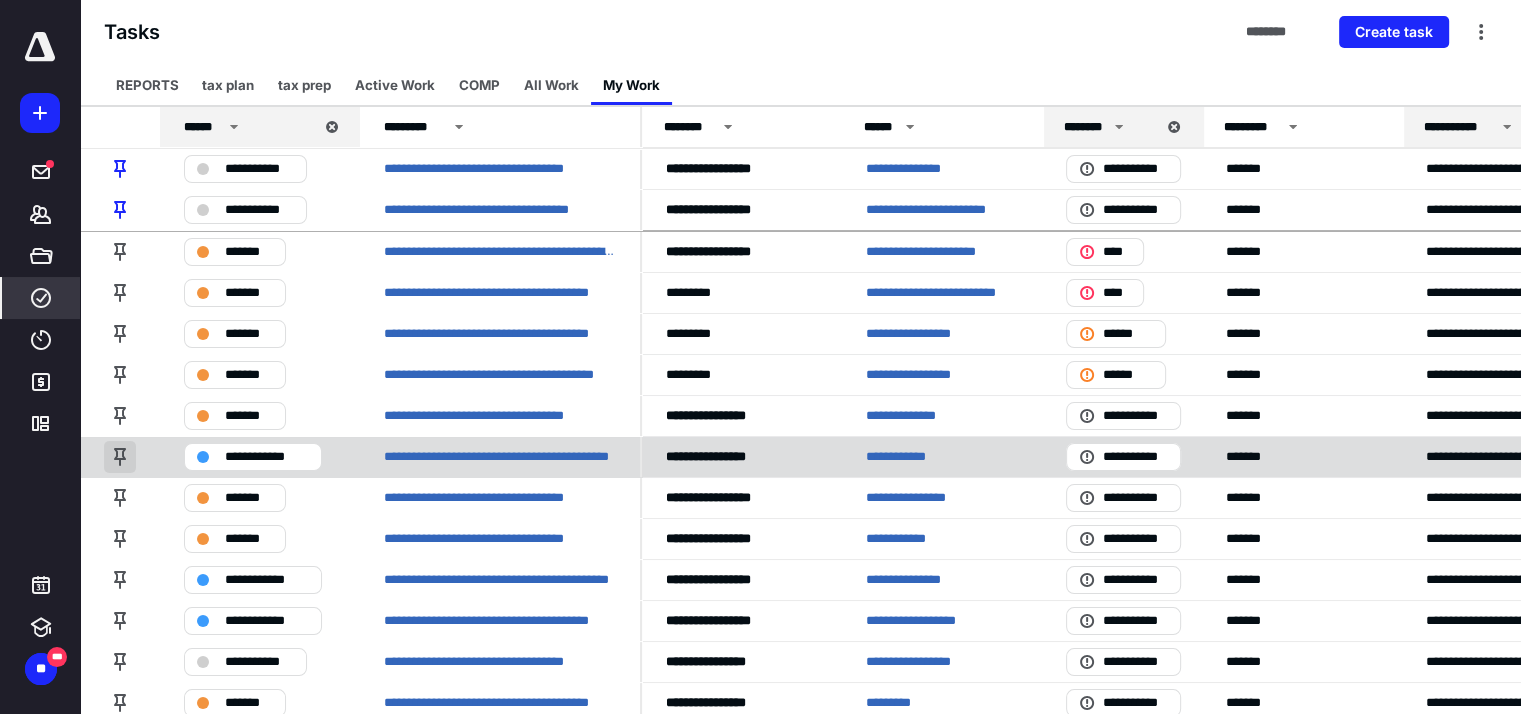 click at bounding box center [120, 457] 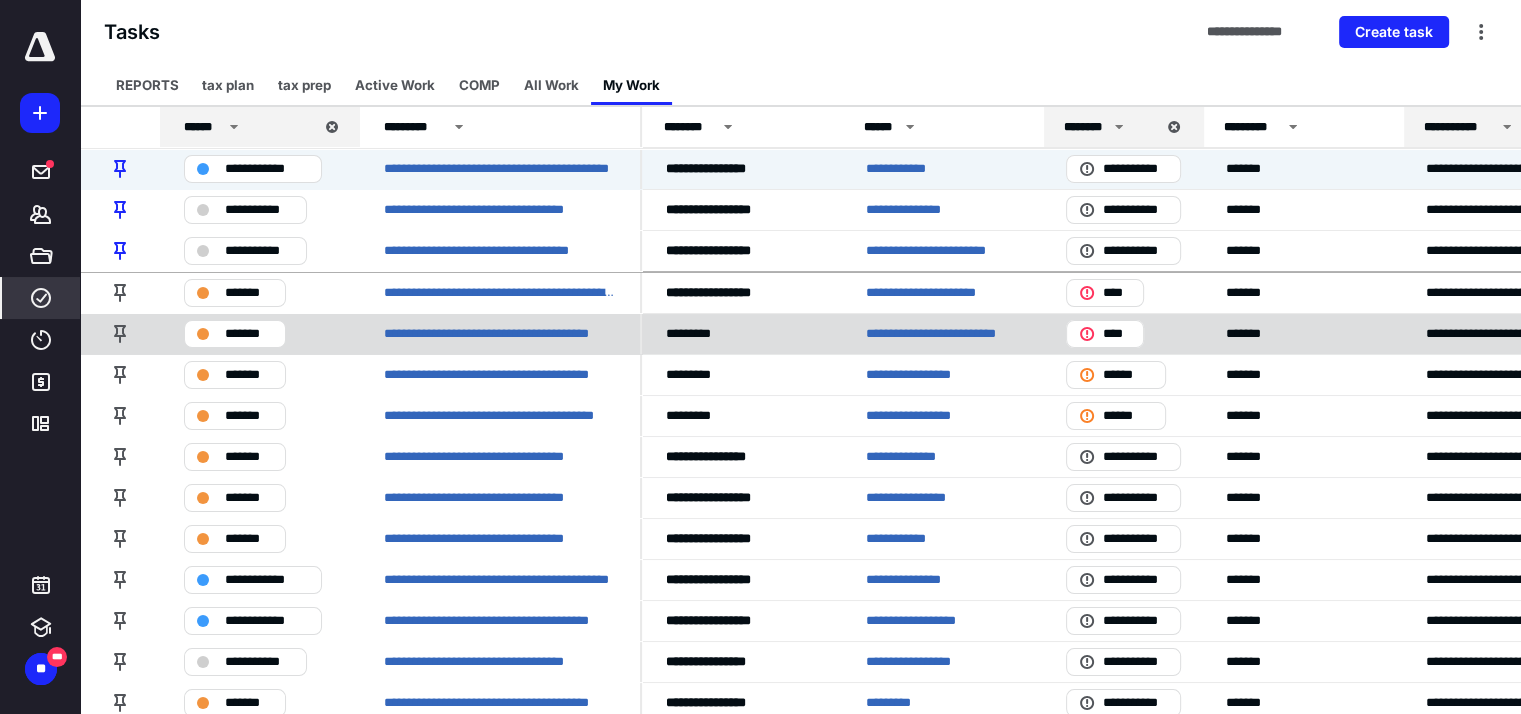 scroll, scrollTop: 100, scrollLeft: 0, axis: vertical 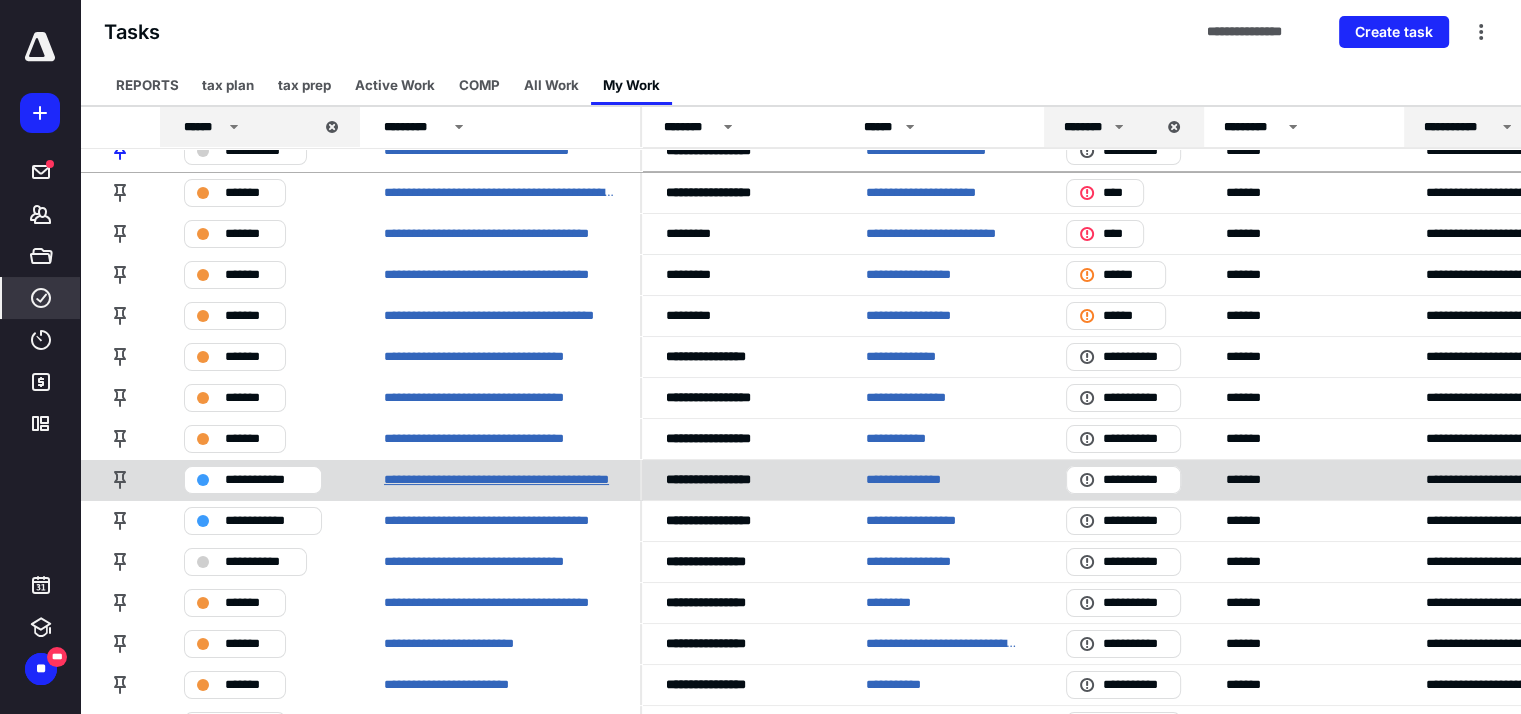 click on "**********" at bounding box center [500, 480] 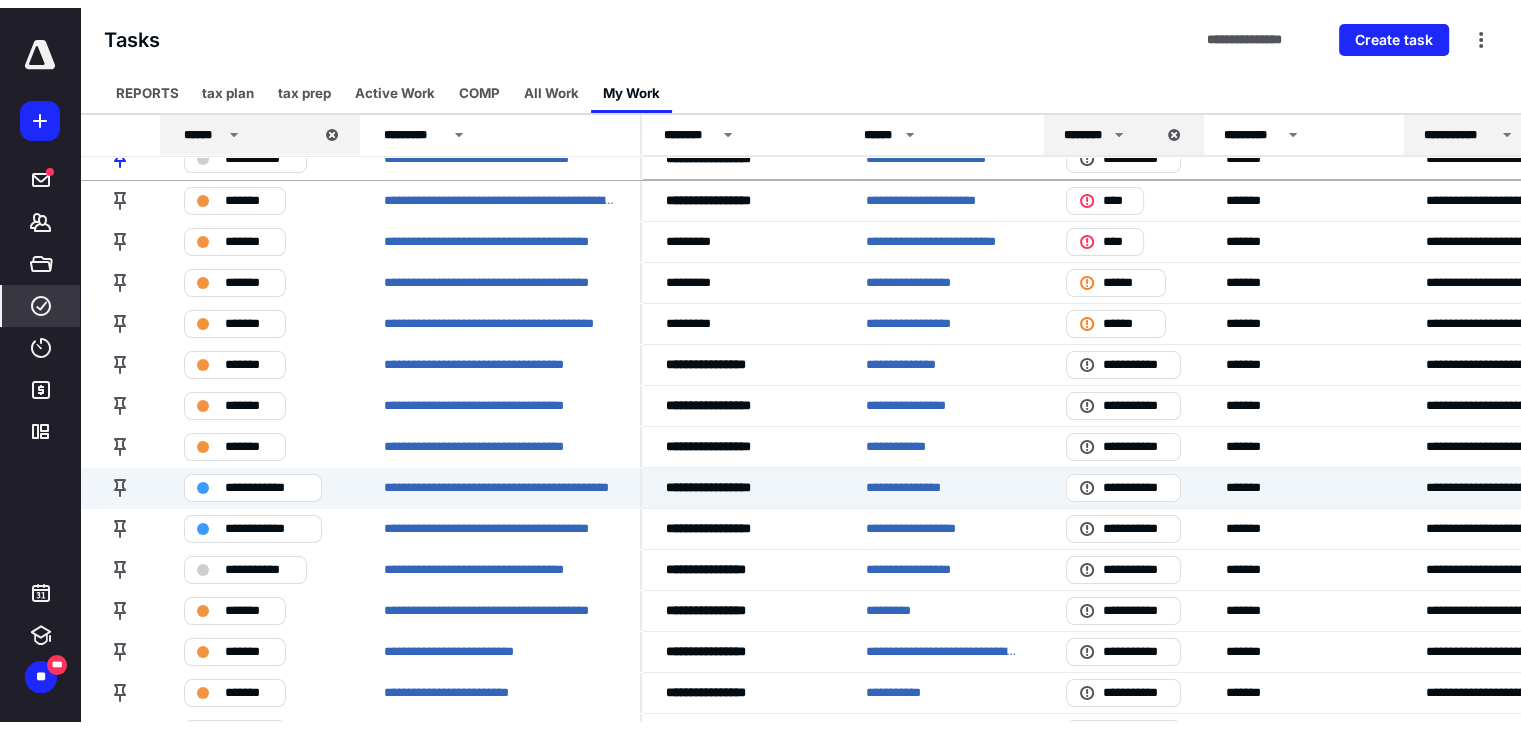scroll, scrollTop: 0, scrollLeft: 0, axis: both 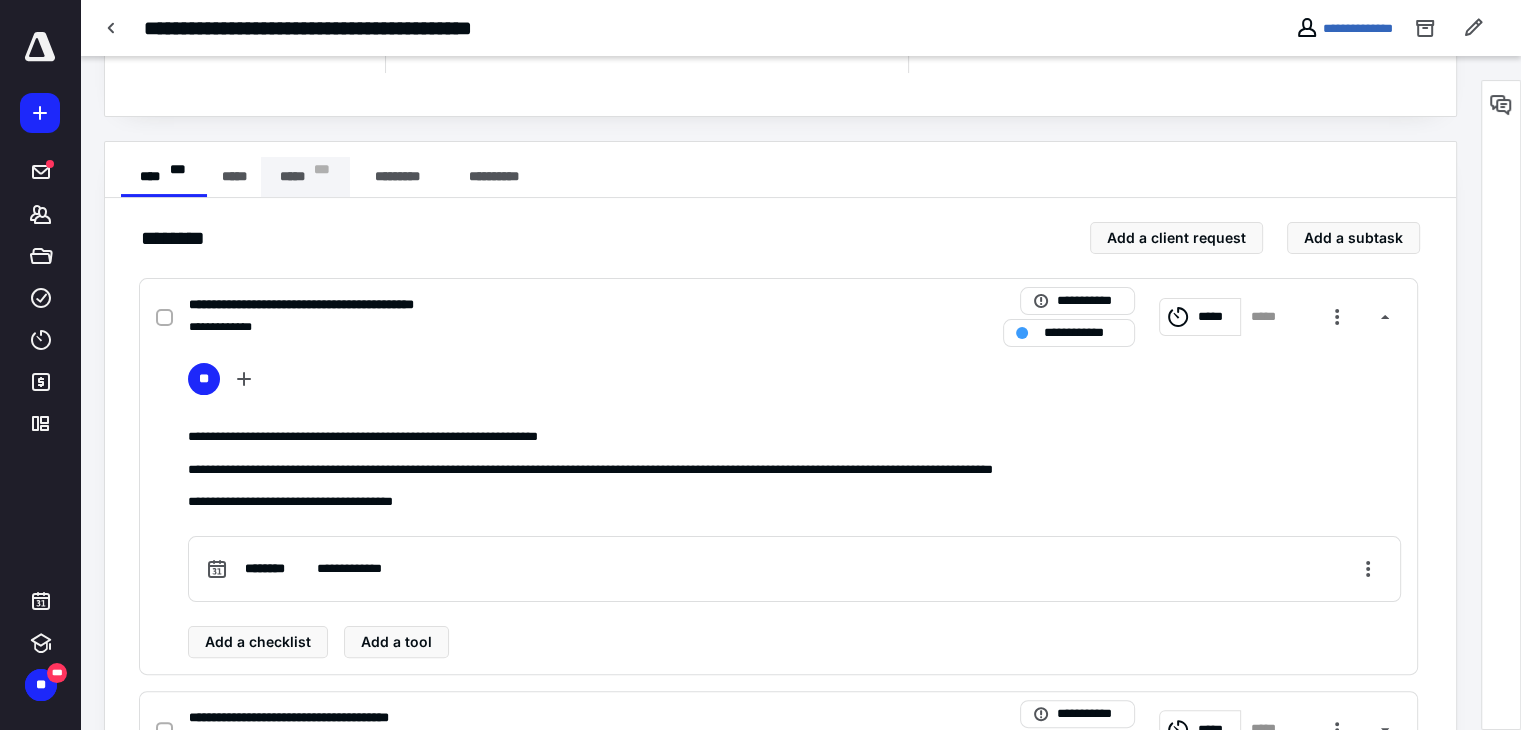 click on "***** * * *" at bounding box center (305, 177) 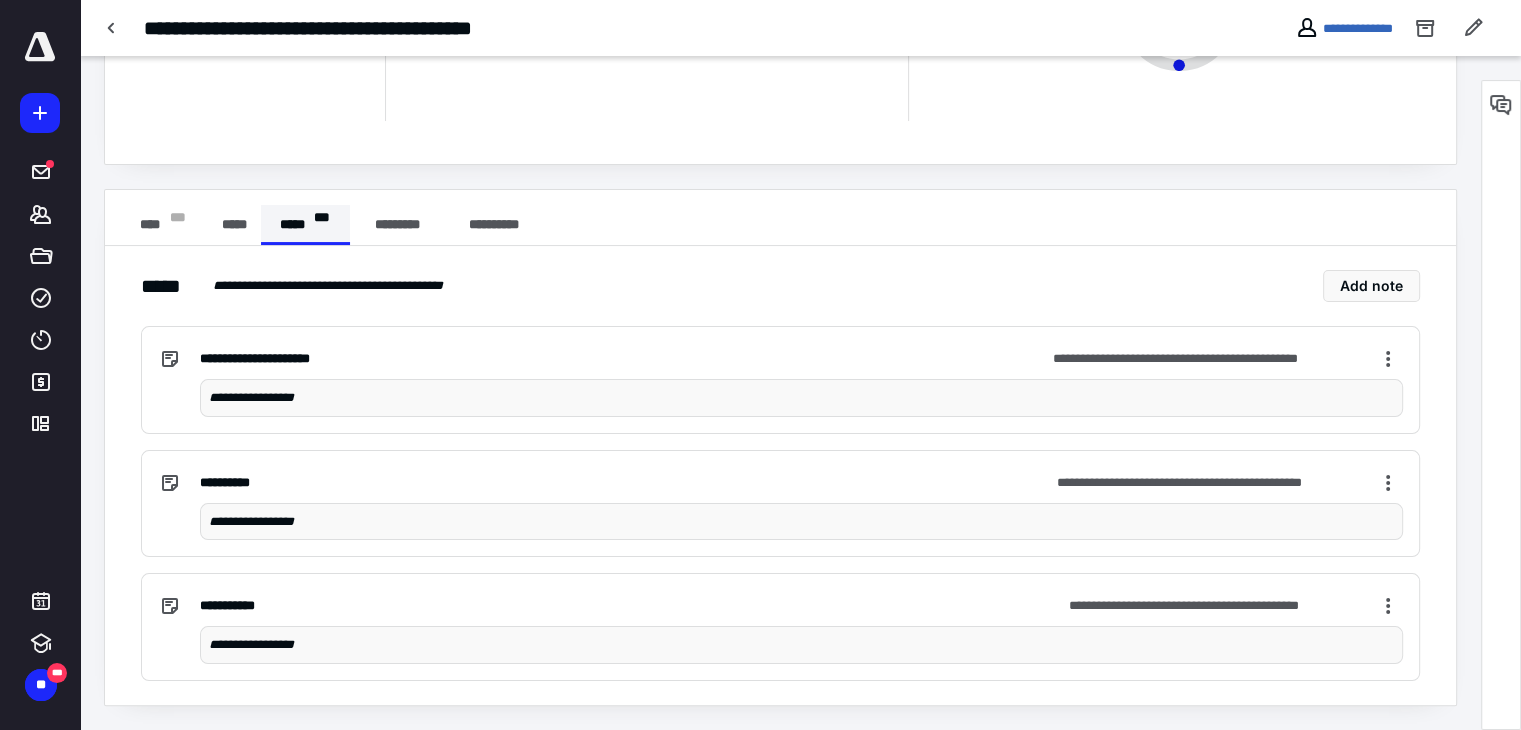 scroll, scrollTop: 248, scrollLeft: 0, axis: vertical 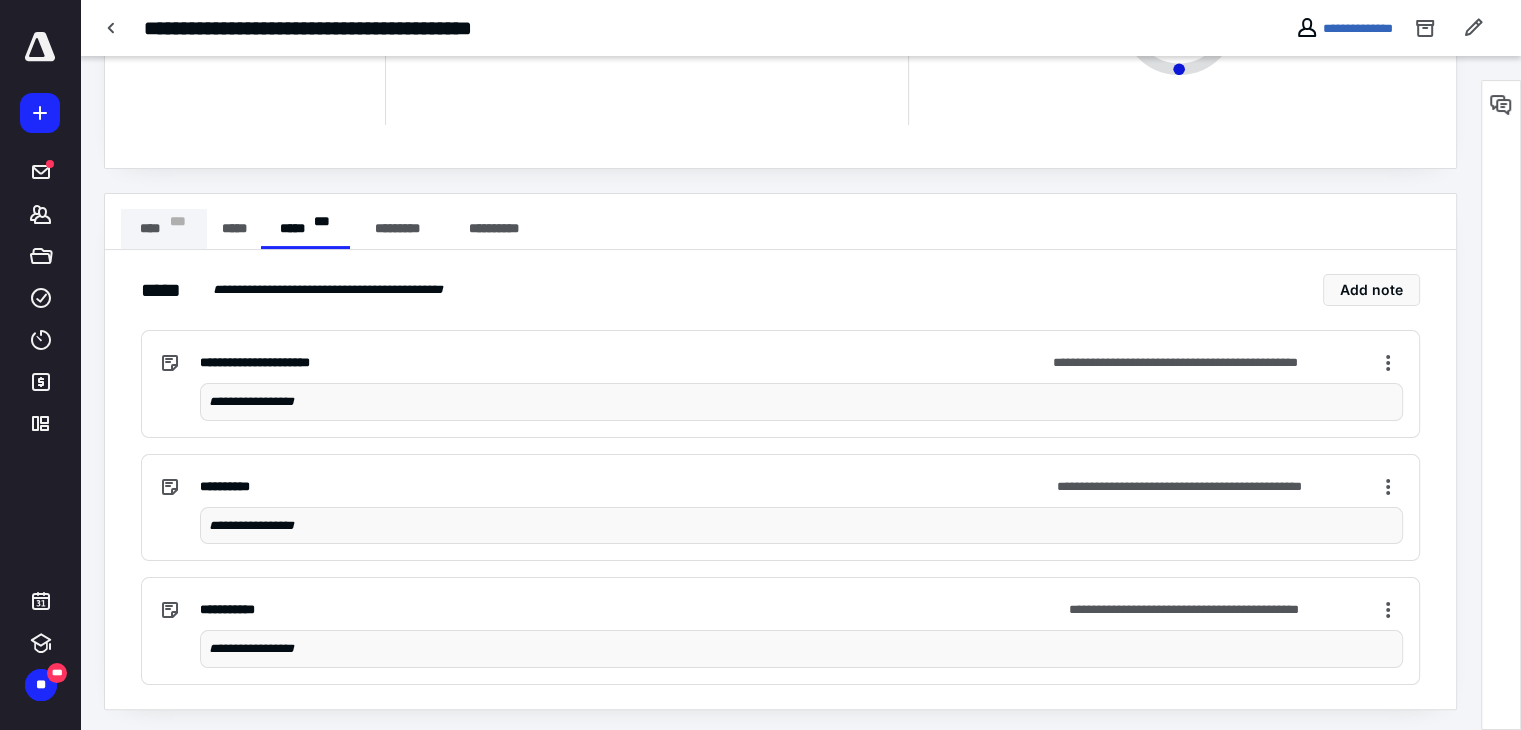 click on "**** * * *" at bounding box center (164, 229) 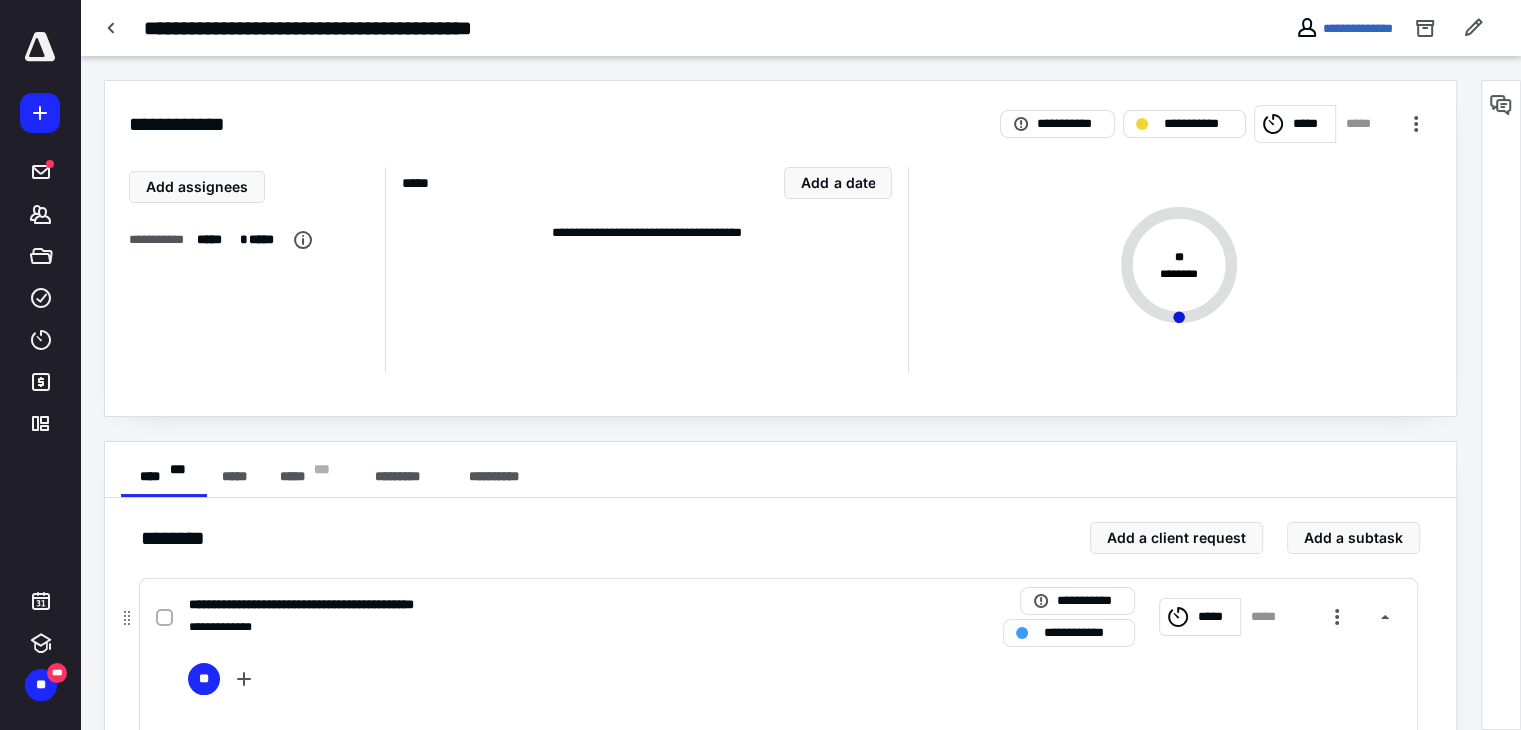 scroll, scrollTop: 100, scrollLeft: 0, axis: vertical 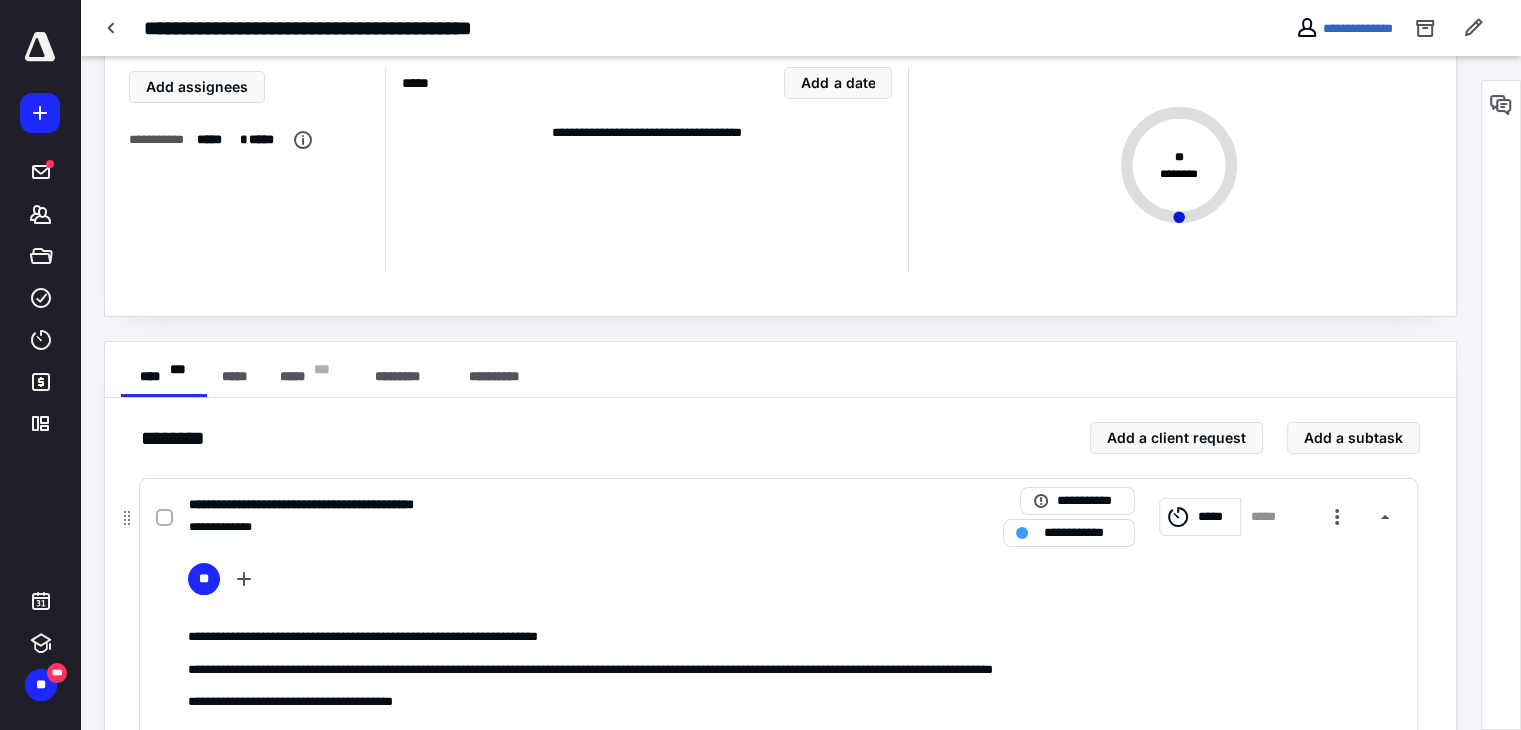 type 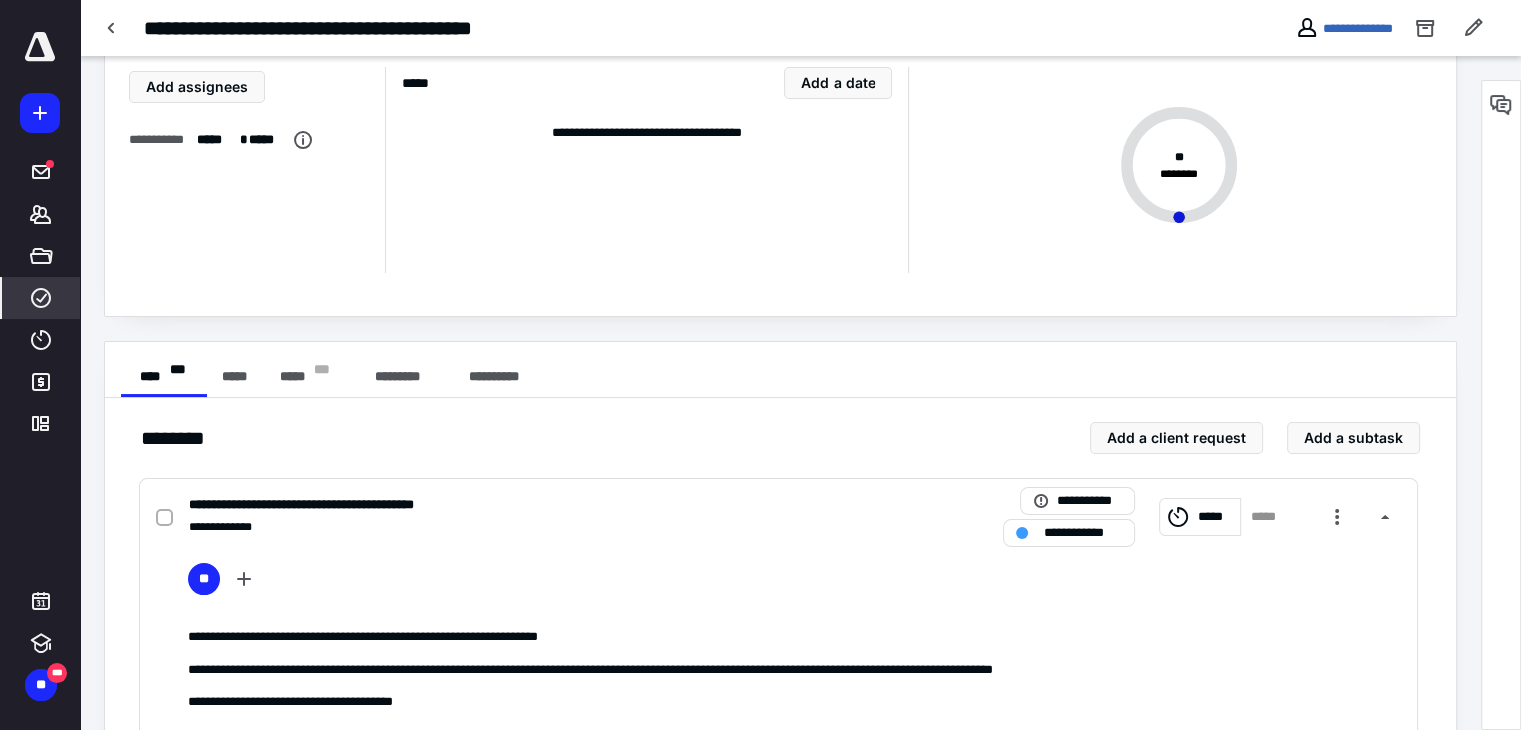 click 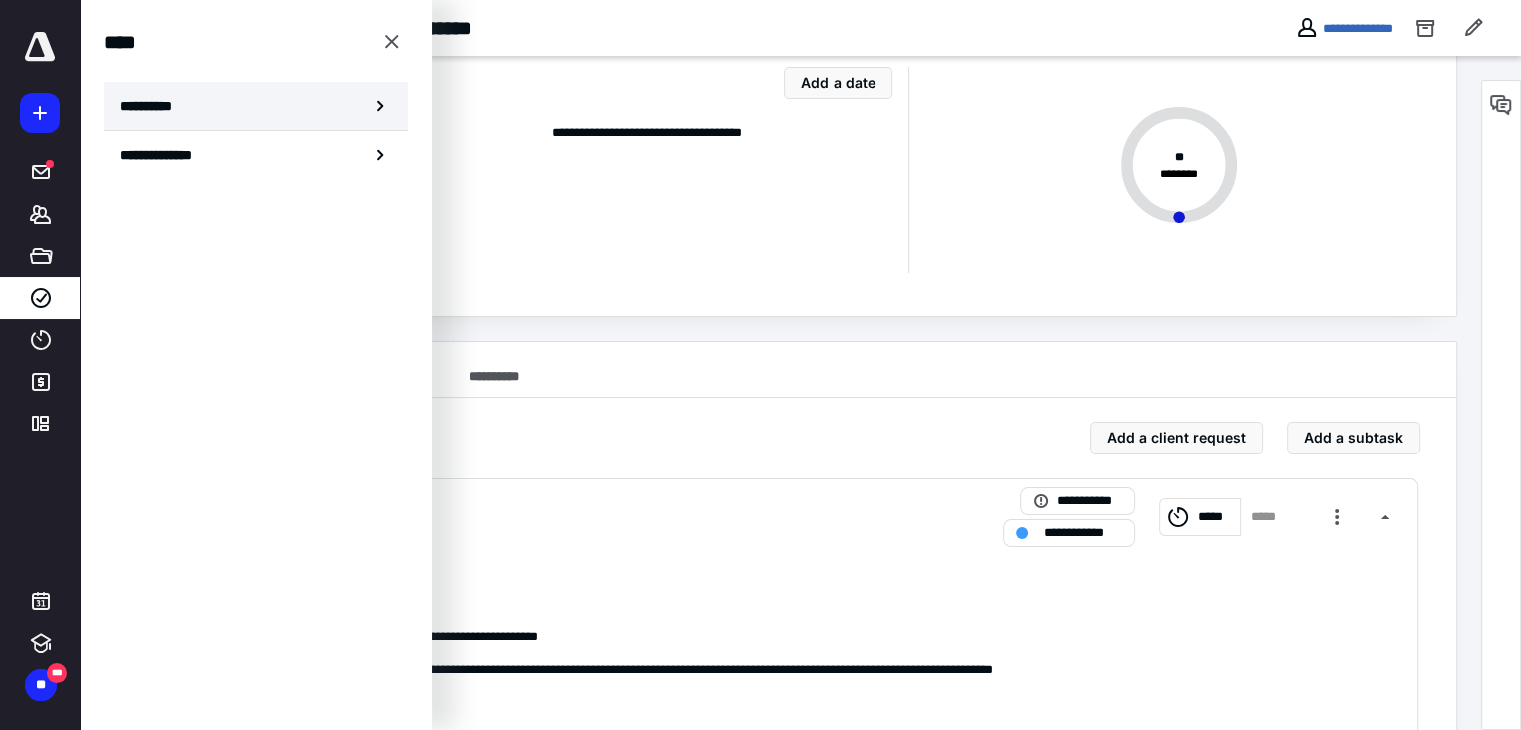 click on "**********" at bounding box center [256, 106] 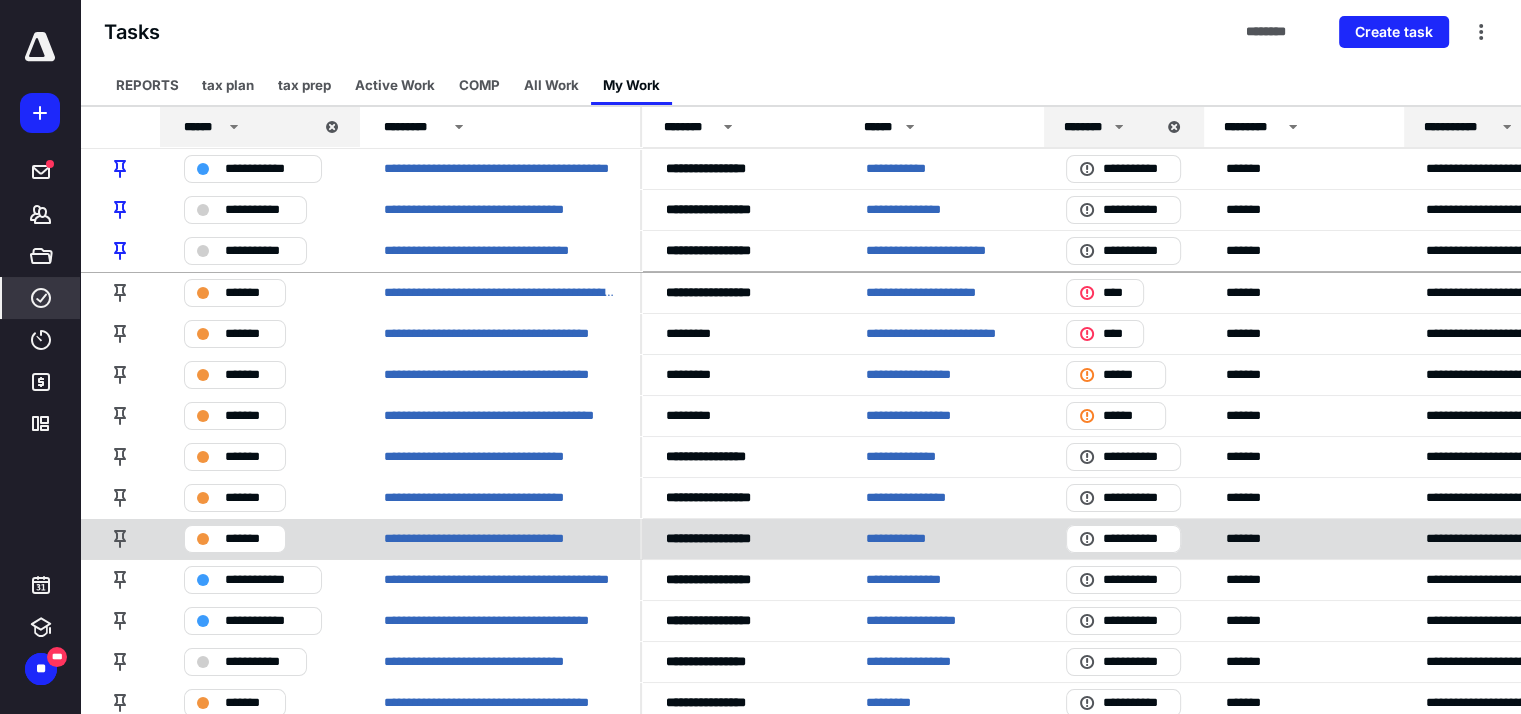 scroll, scrollTop: 200, scrollLeft: 0, axis: vertical 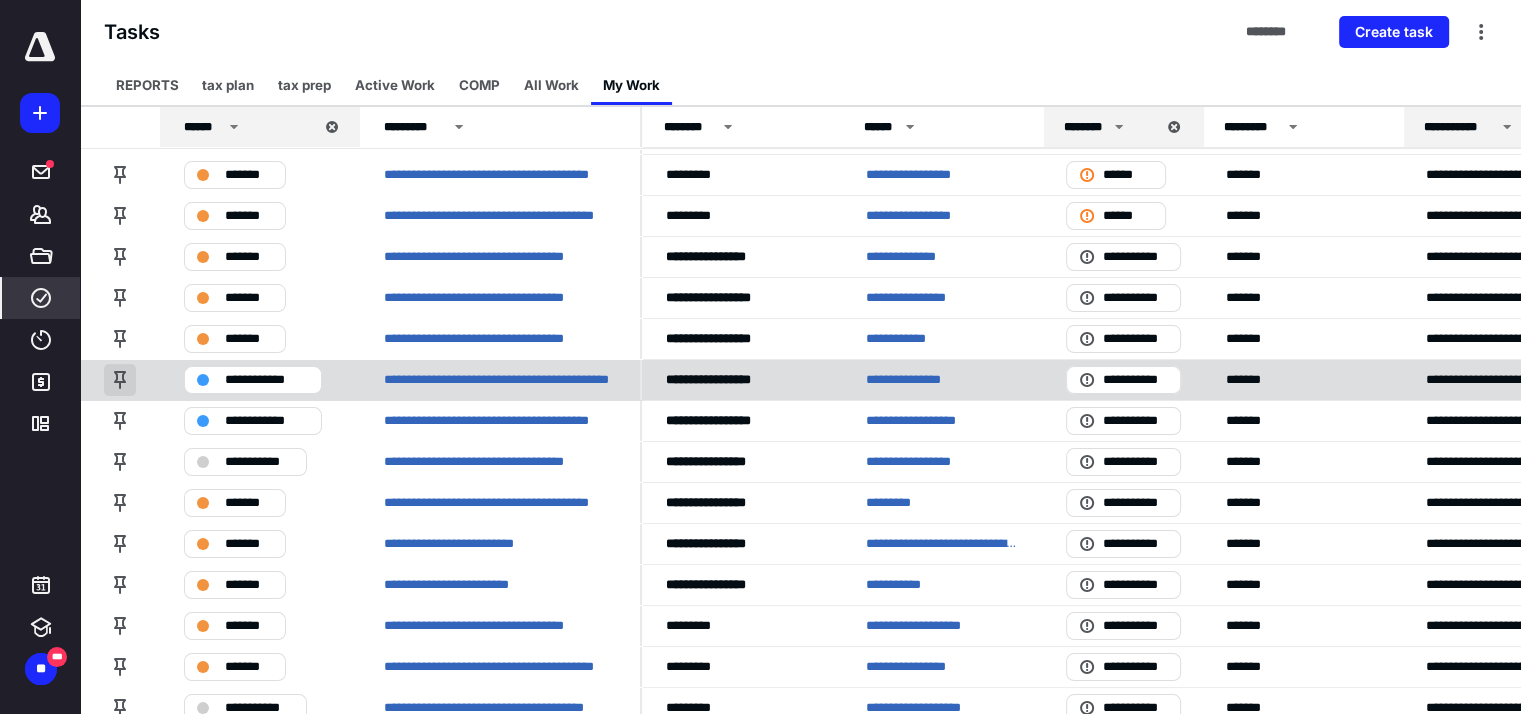 click at bounding box center [120, 380] 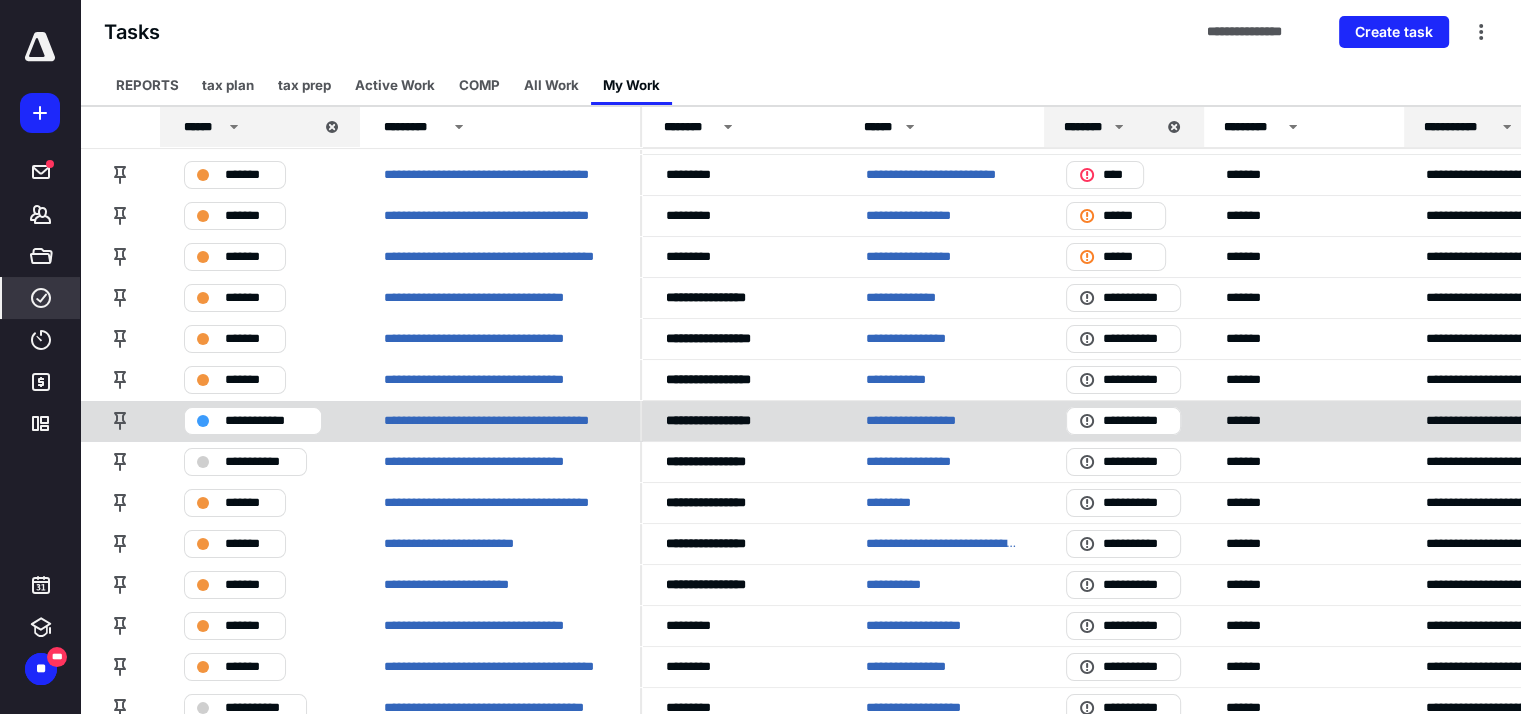 click on "**********" at bounding box center [919, 421] 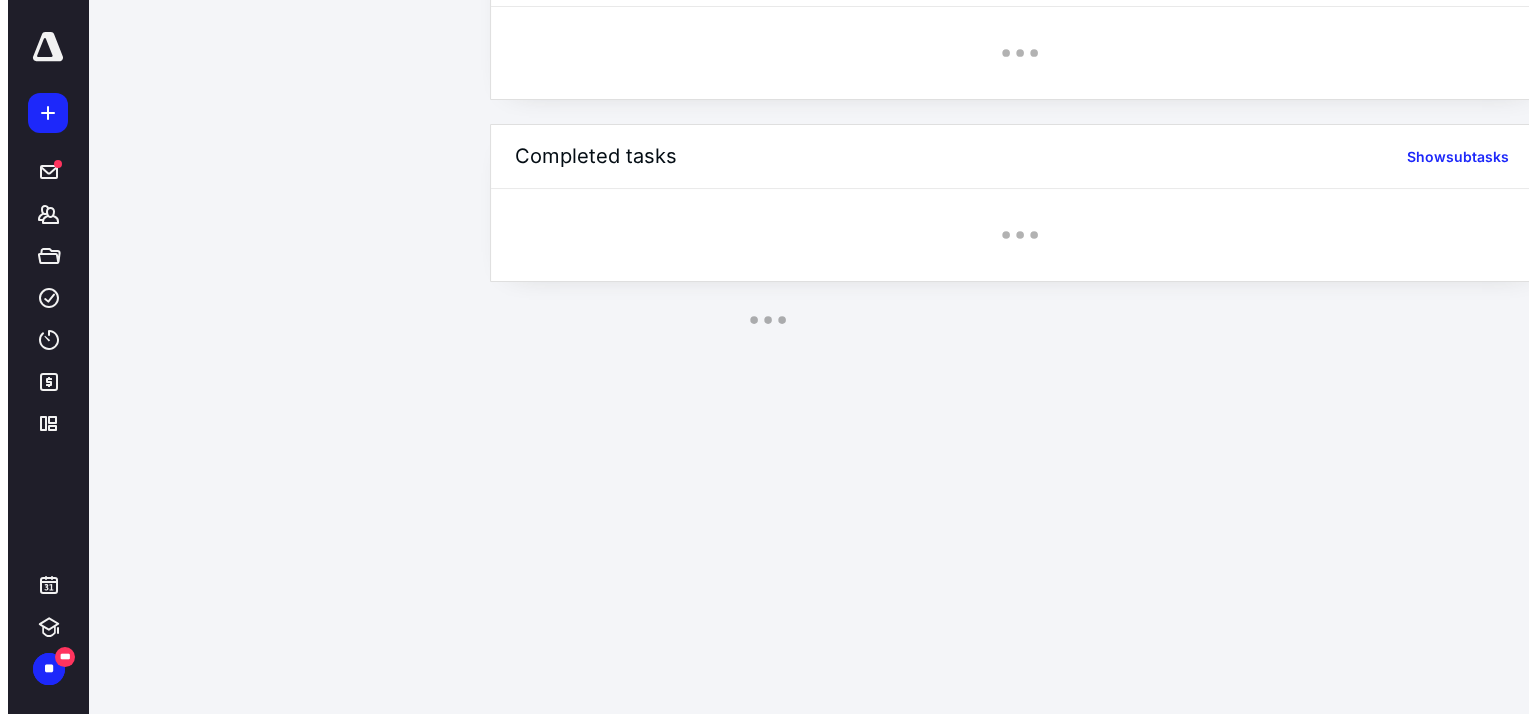 scroll, scrollTop: 0, scrollLeft: 0, axis: both 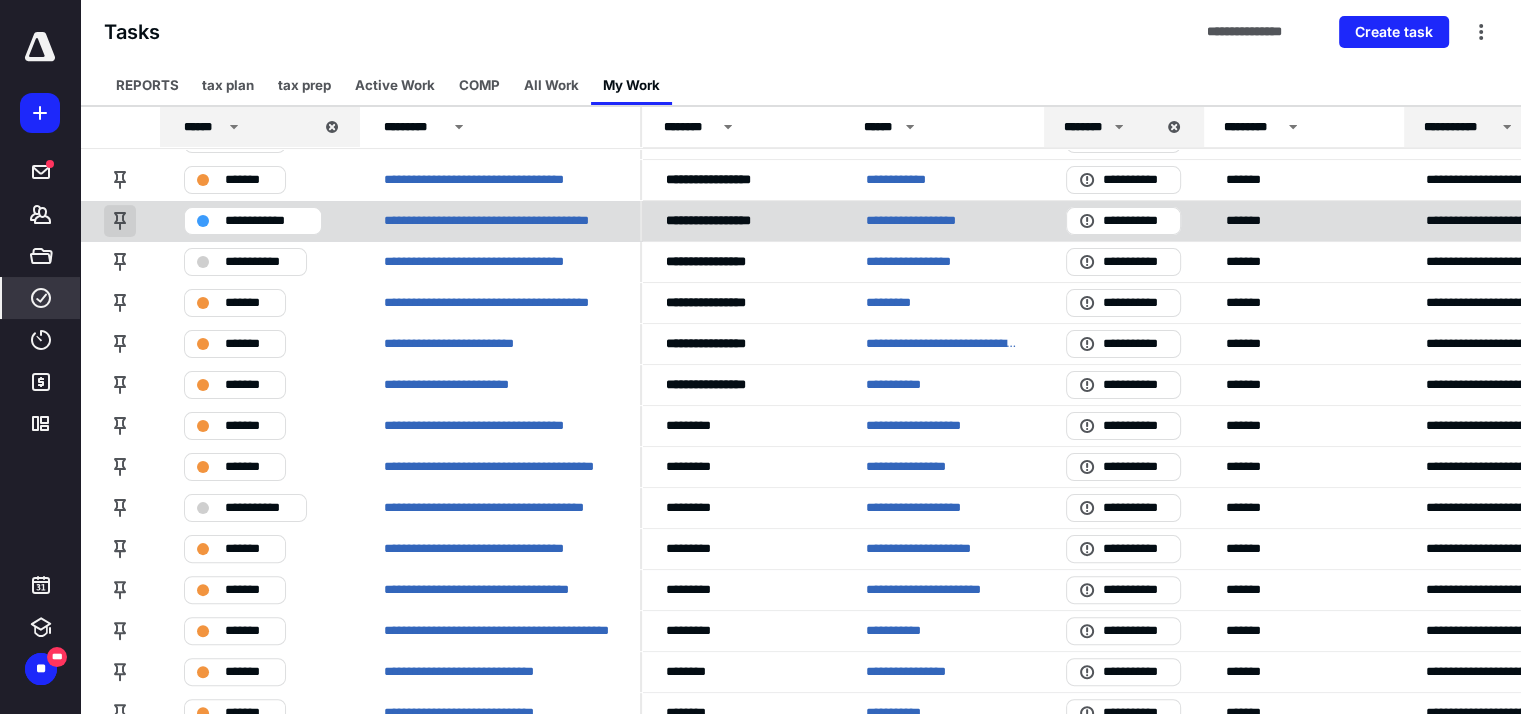 click at bounding box center [120, 221] 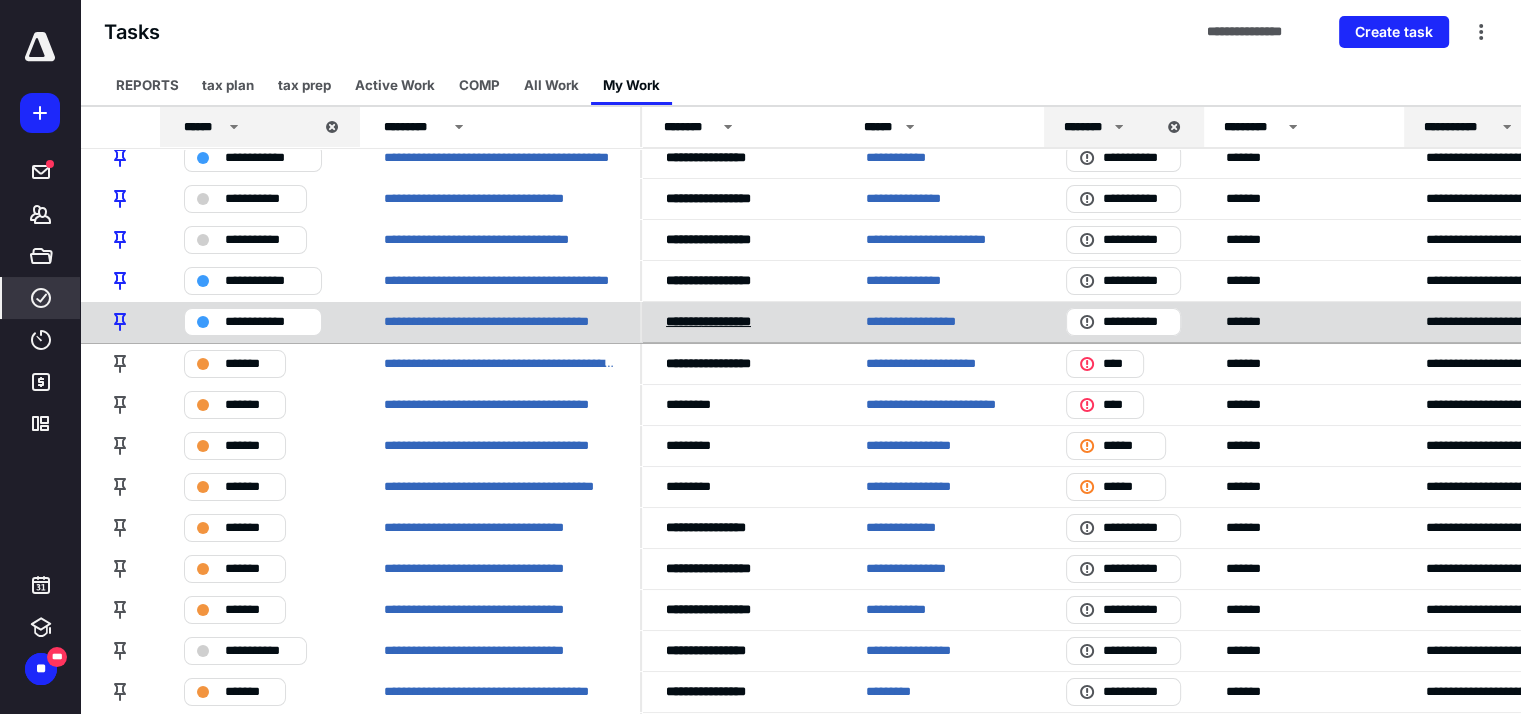 scroll, scrollTop: 0, scrollLeft: 0, axis: both 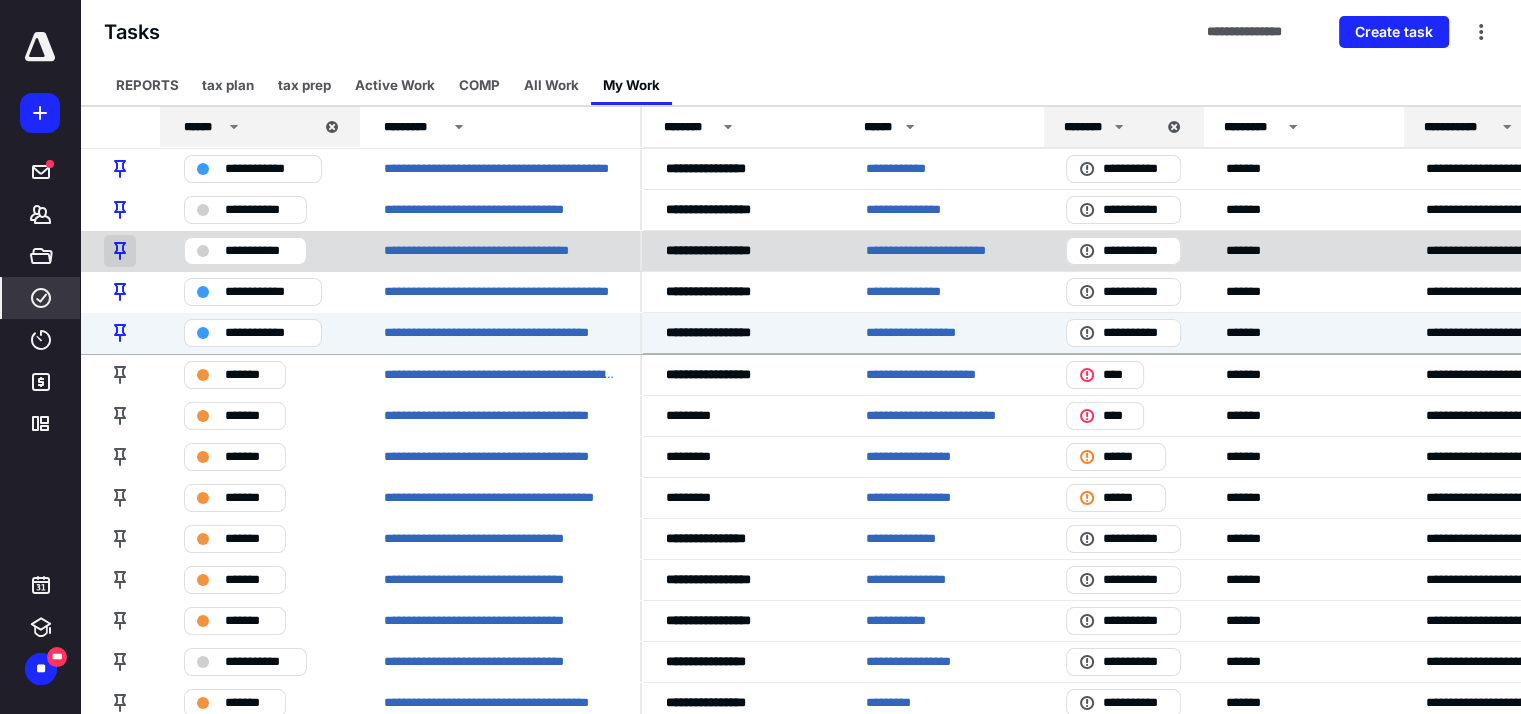 click at bounding box center [120, 251] 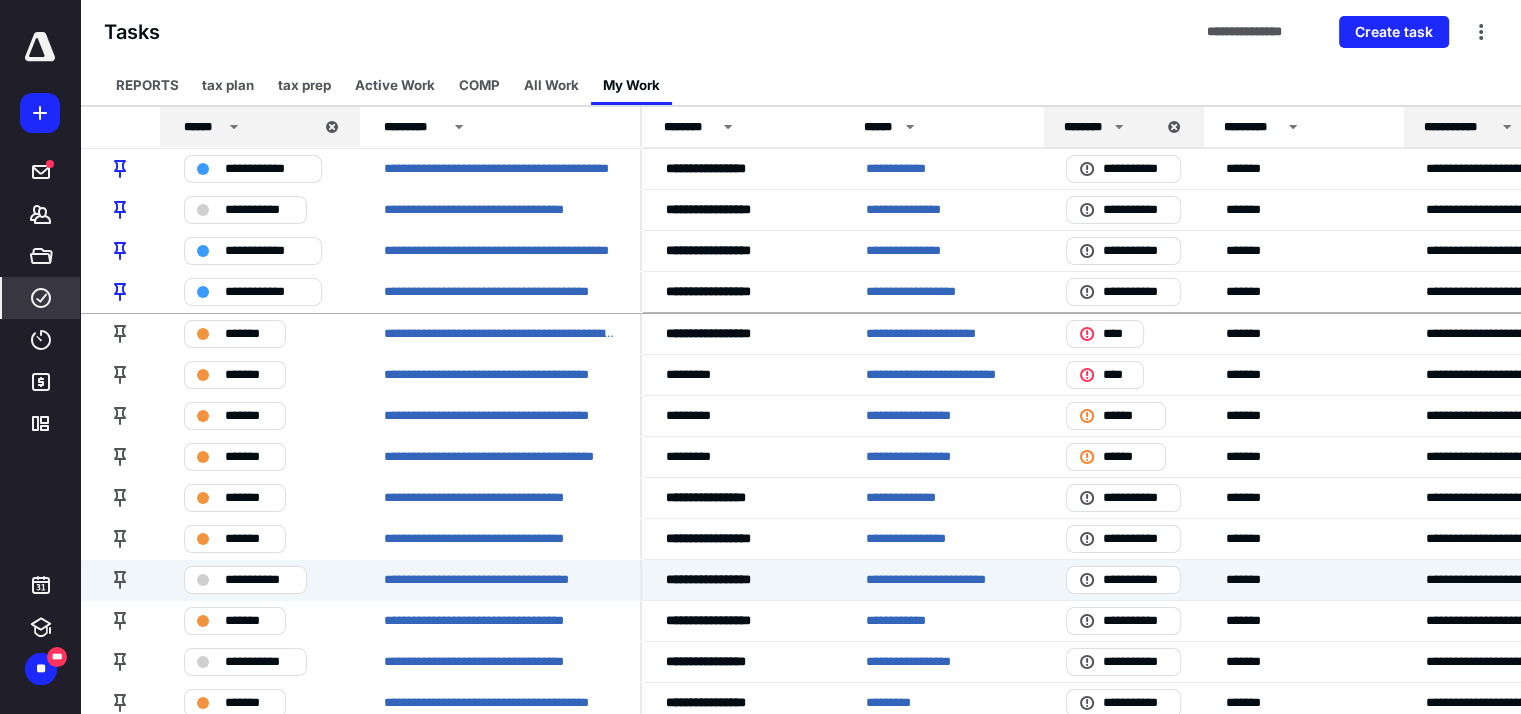 click on "********" at bounding box center (1085, 127) 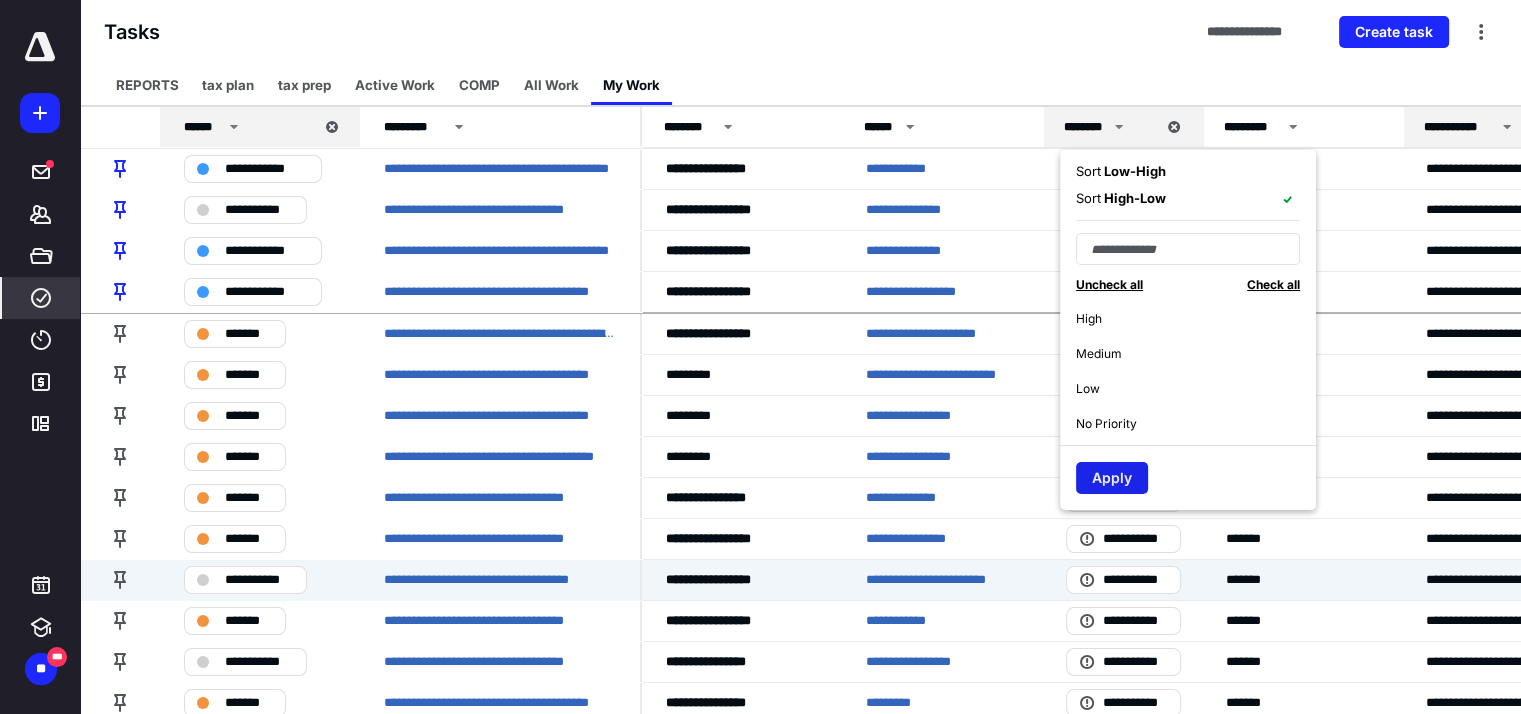 click on "Apply" at bounding box center [1112, 478] 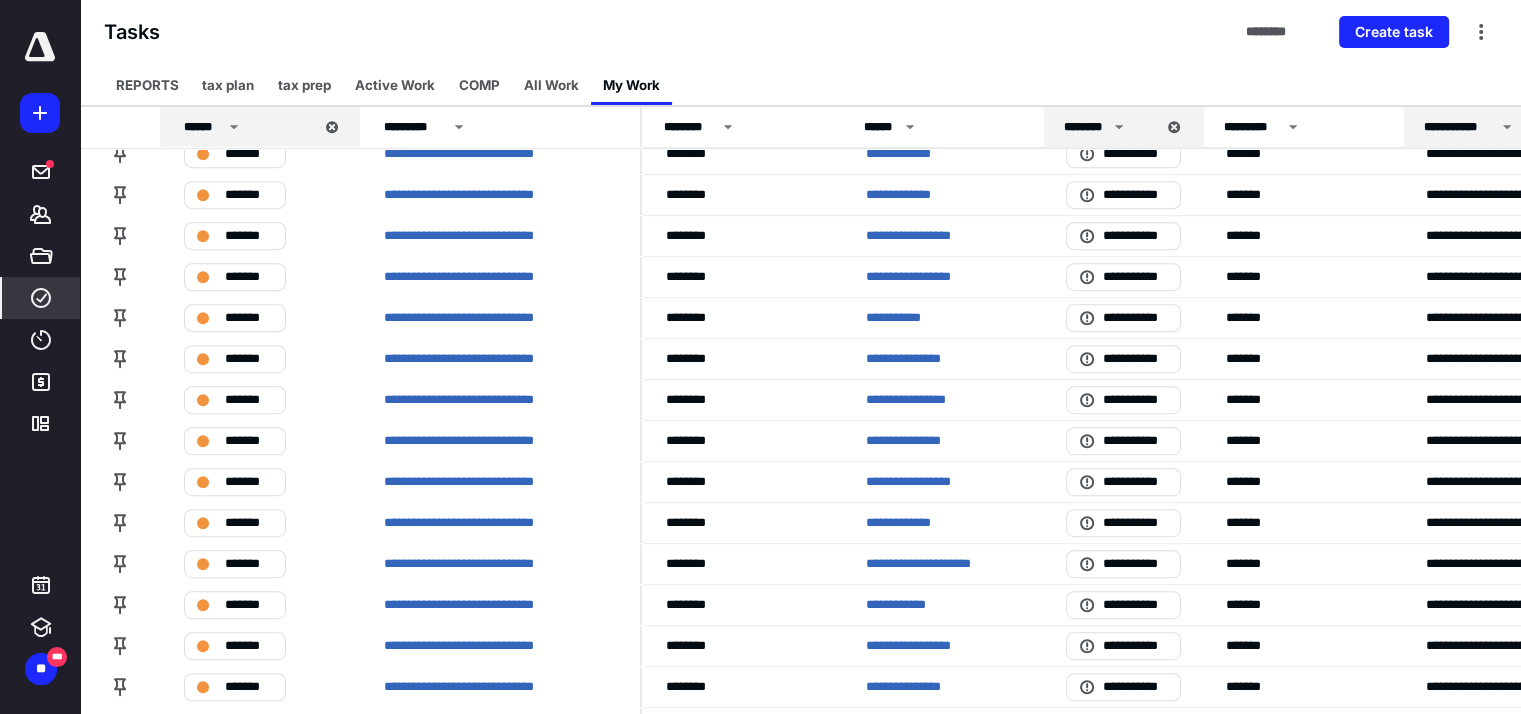 scroll, scrollTop: 700, scrollLeft: 0, axis: vertical 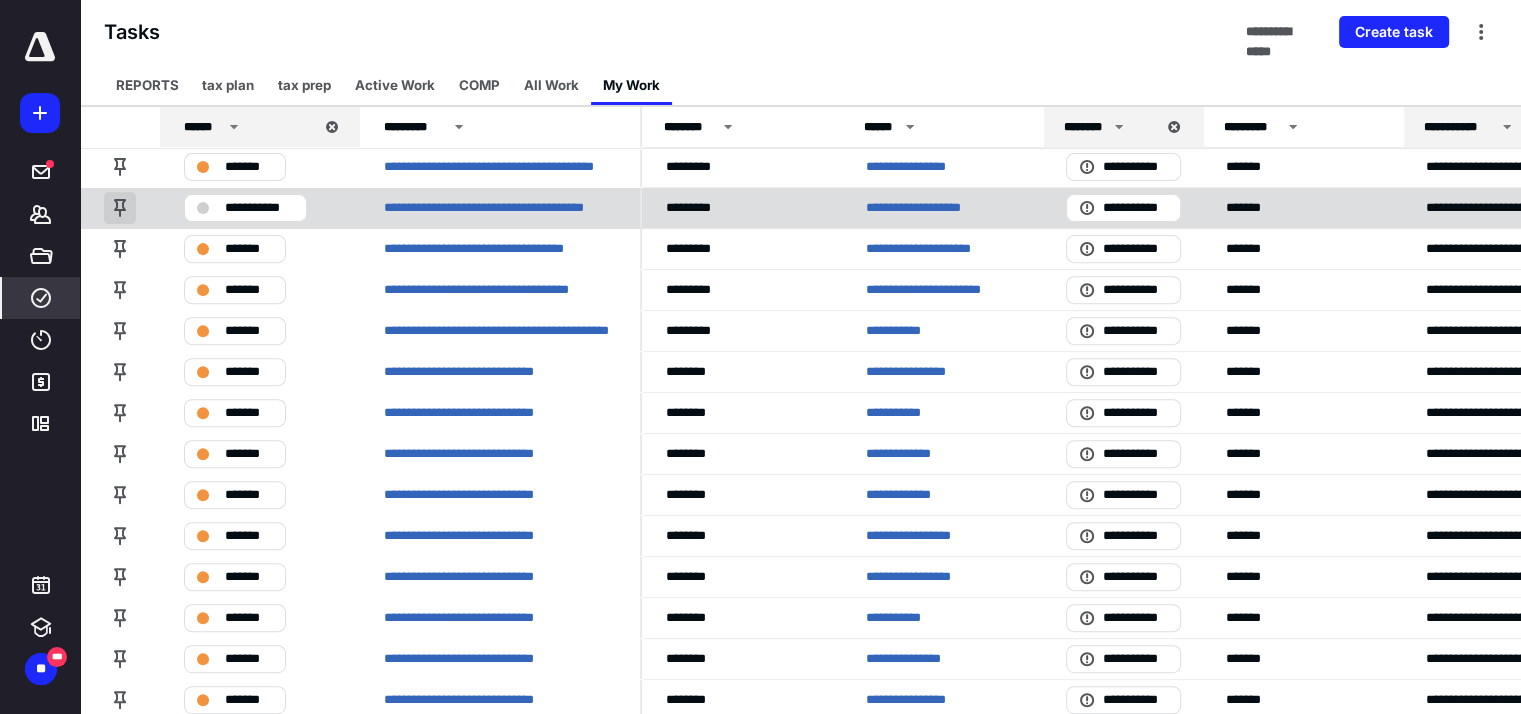 drag, startPoint x: 118, startPoint y: 203, endPoint x: 107, endPoint y: 204, distance: 11.045361 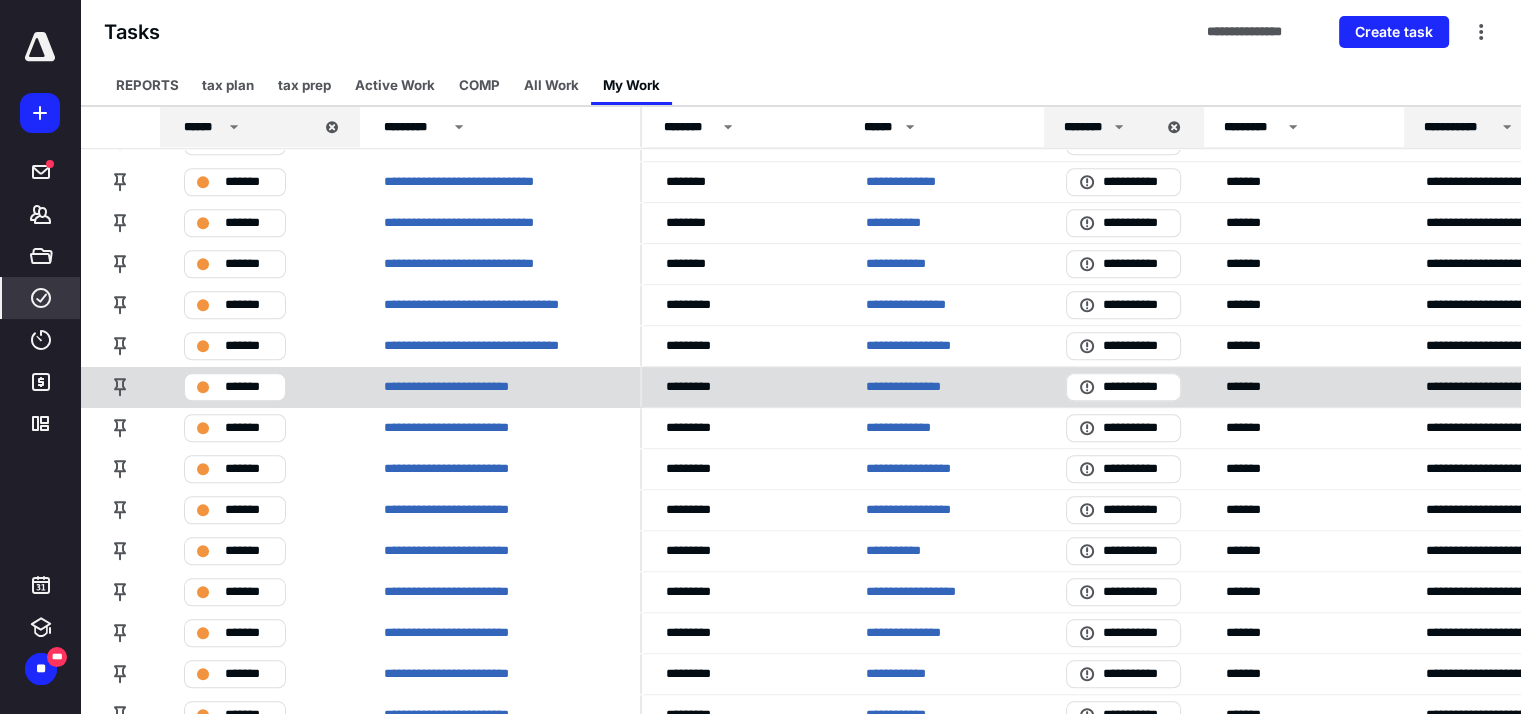 scroll, scrollTop: 2111, scrollLeft: 0, axis: vertical 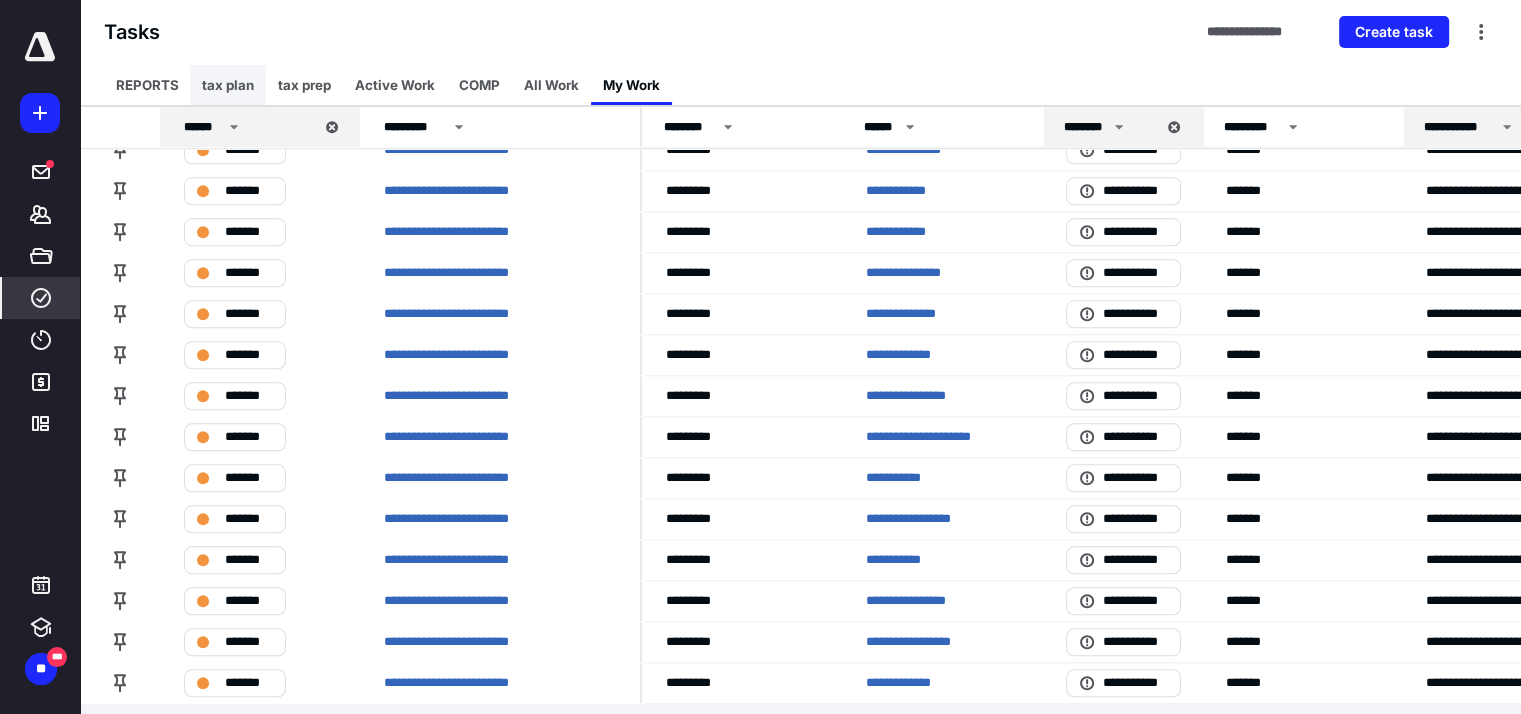 click on "tax plan" at bounding box center [228, 85] 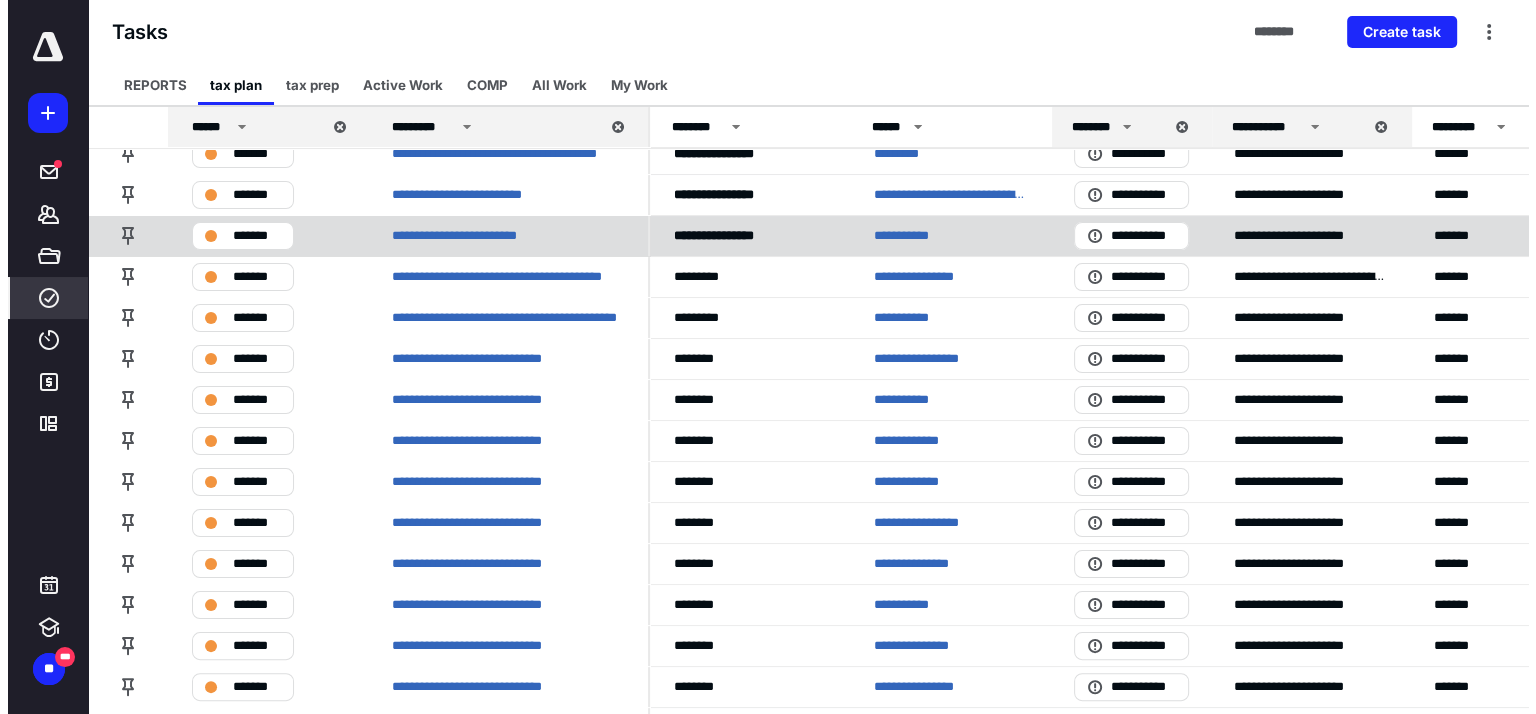 scroll, scrollTop: 0, scrollLeft: 0, axis: both 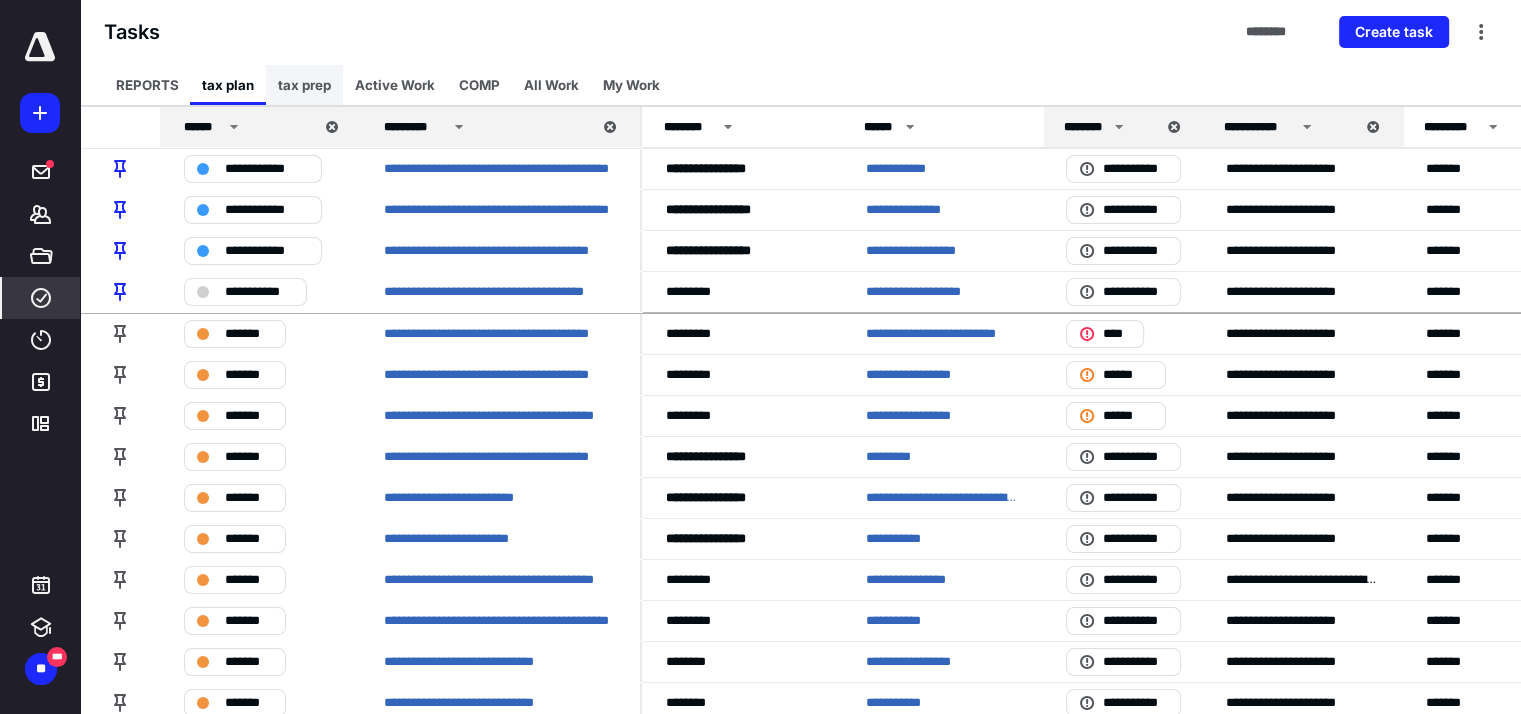 click on "tax prep" at bounding box center (304, 85) 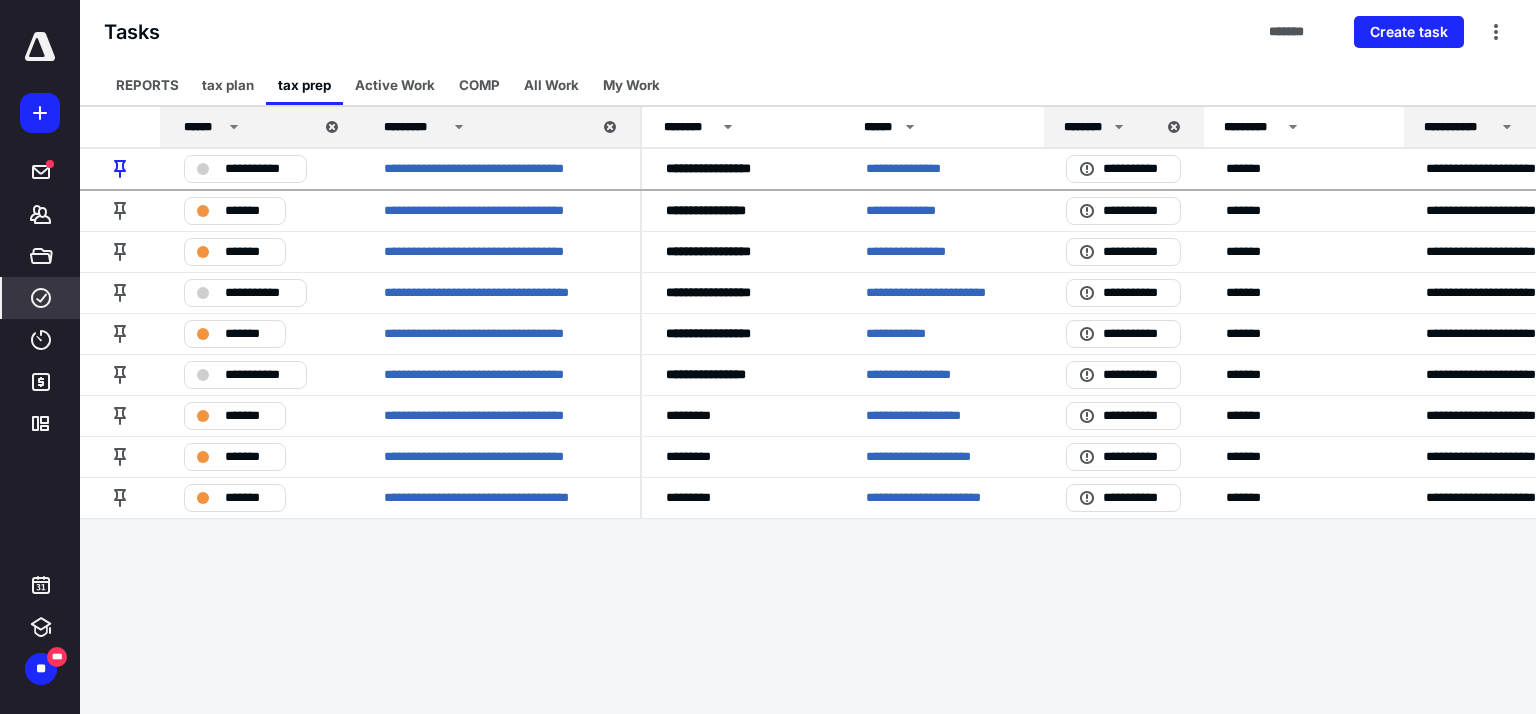 click on "******" at bounding box center [203, 127] 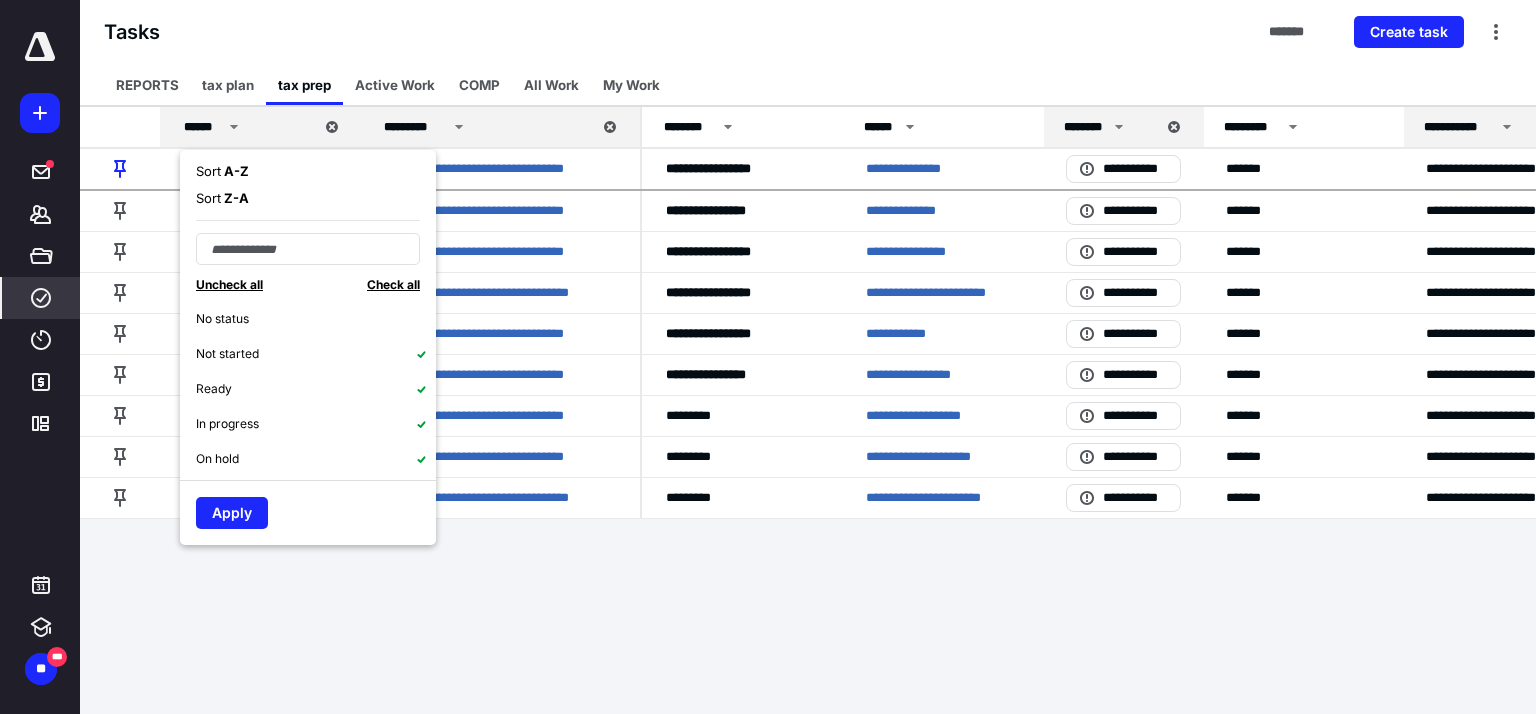 drag, startPoint x: 264, startPoint y: 167, endPoint x: 253, endPoint y: 171, distance: 11.7046995 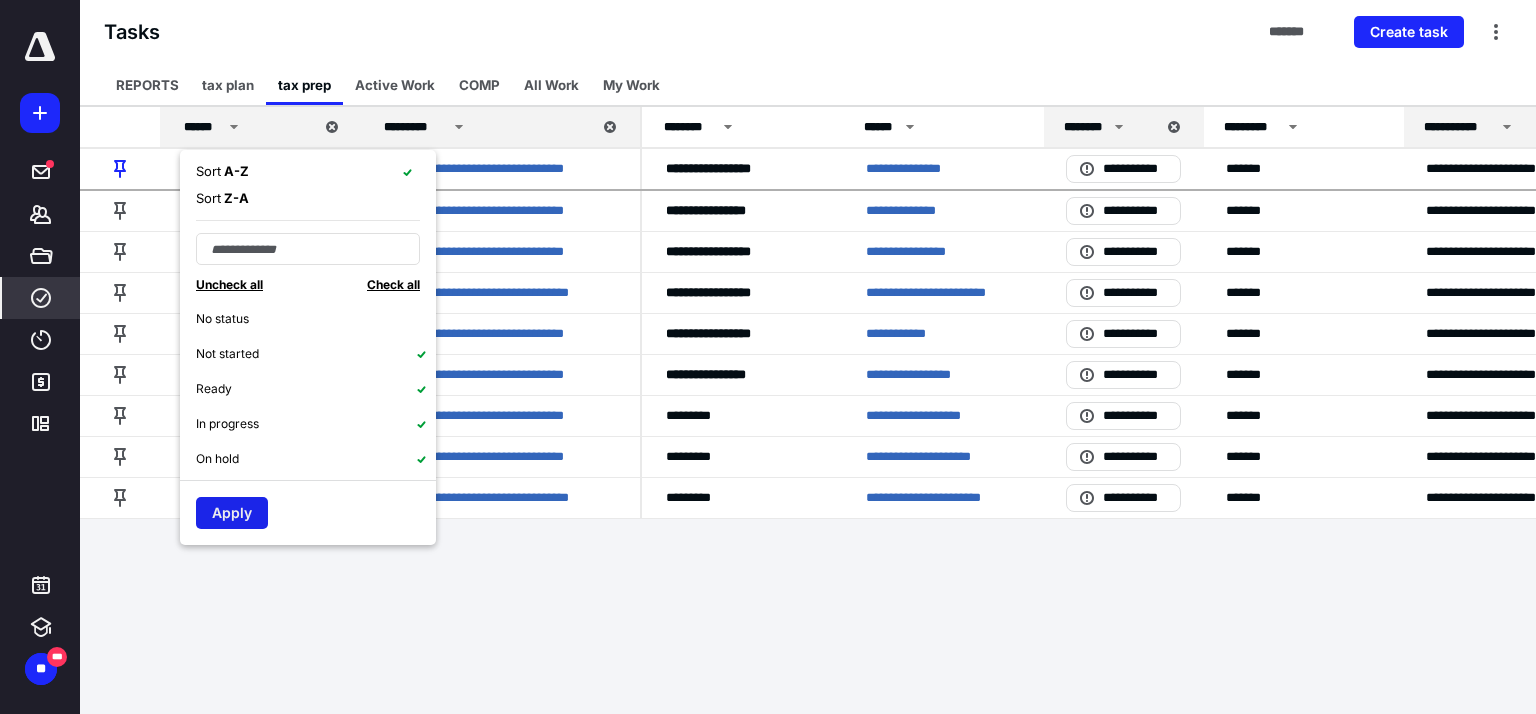 click on "Apply" at bounding box center [232, 513] 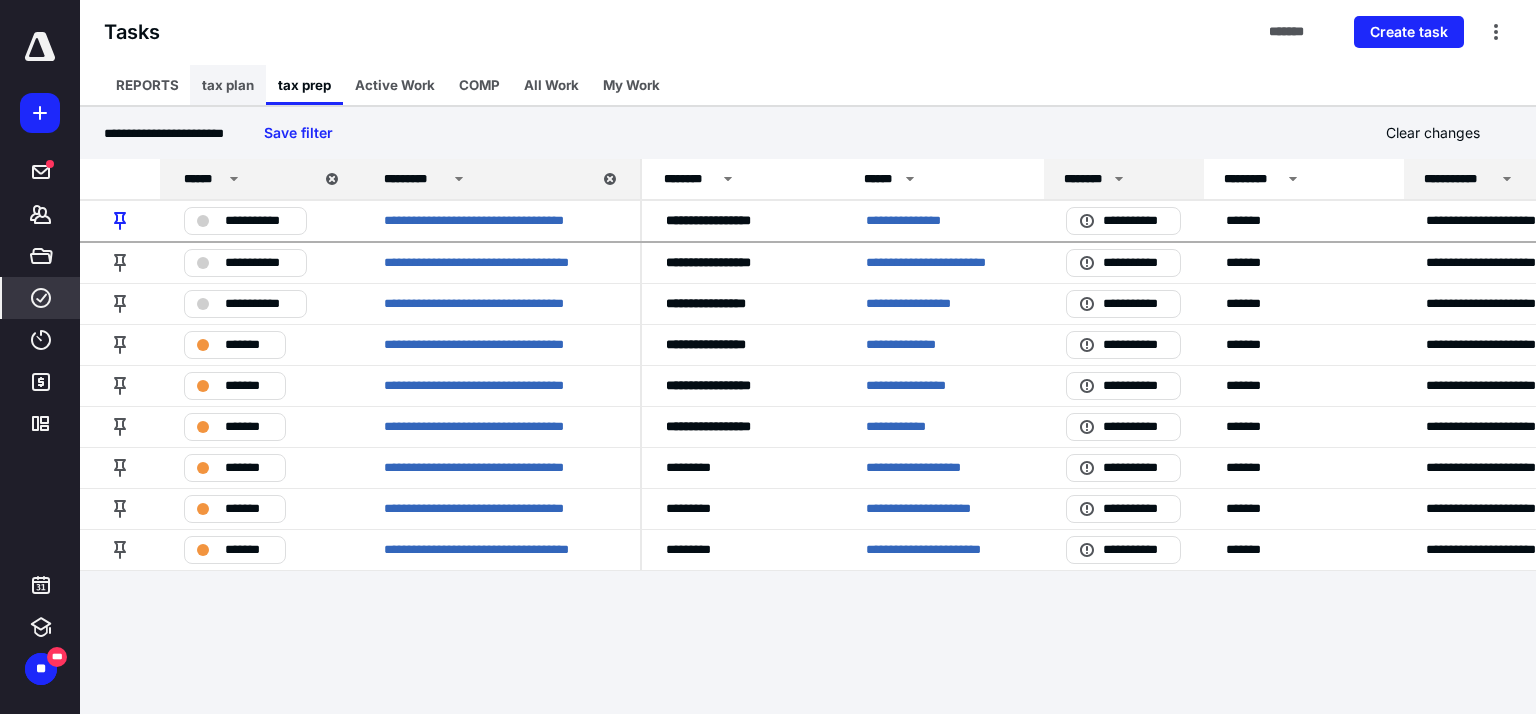 click on "tax plan" at bounding box center [228, 85] 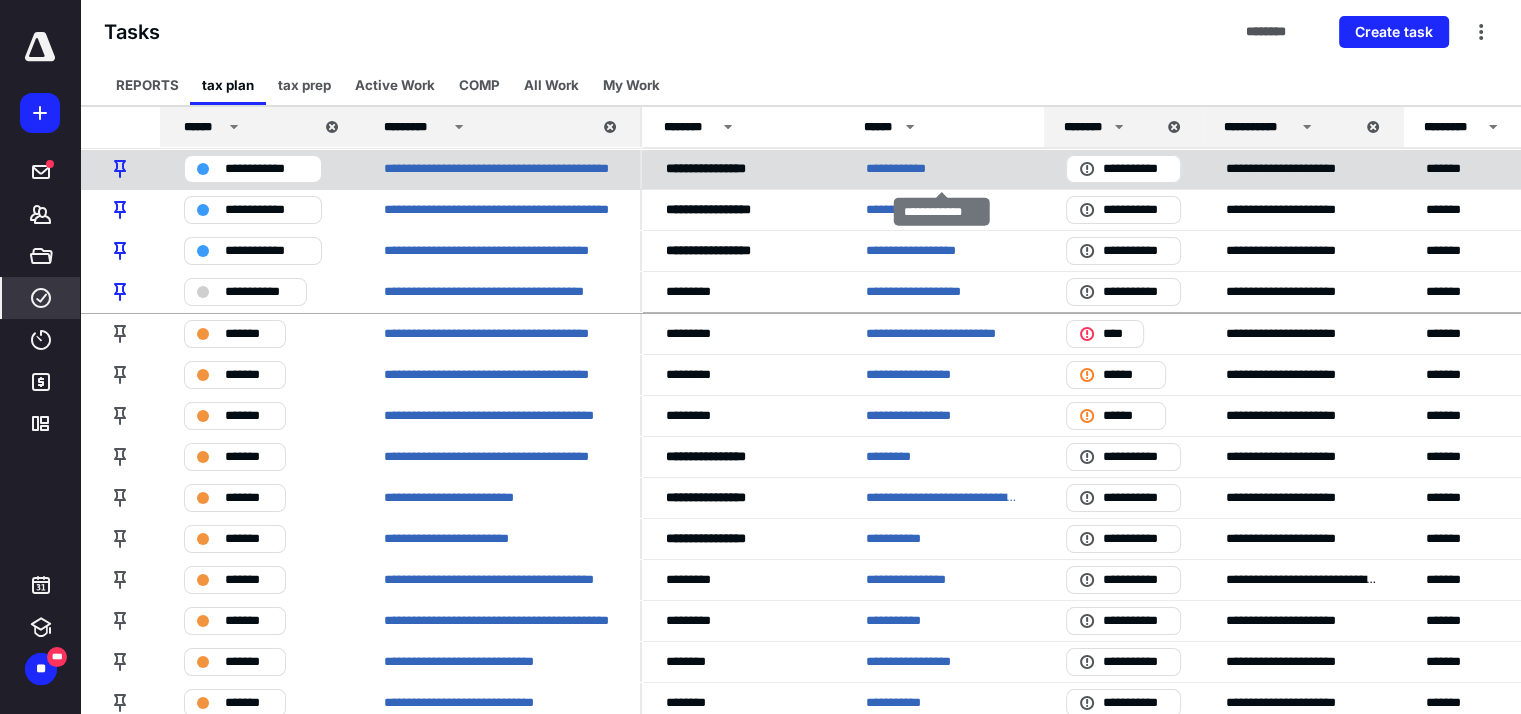 click on "**********" at bounding box center [907, 169] 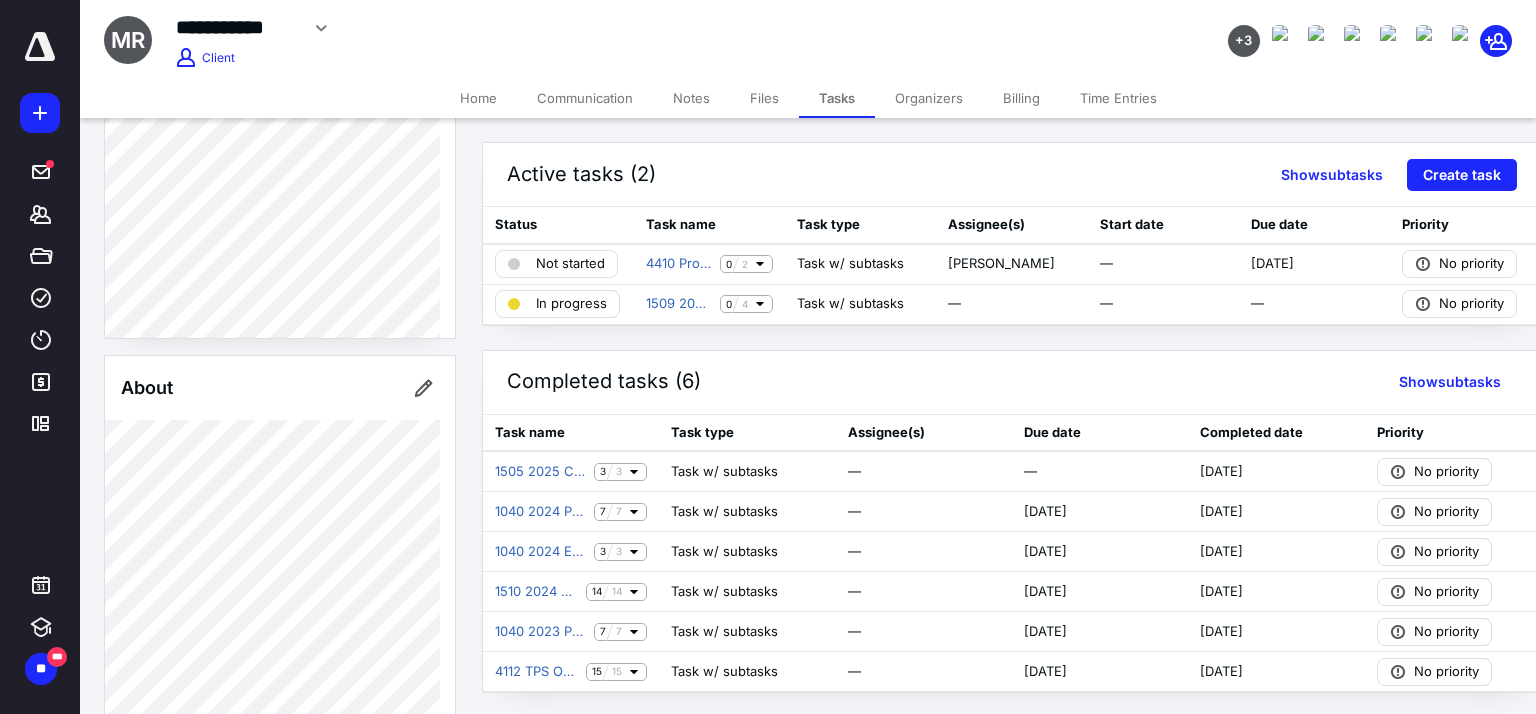 scroll, scrollTop: 700, scrollLeft: 0, axis: vertical 